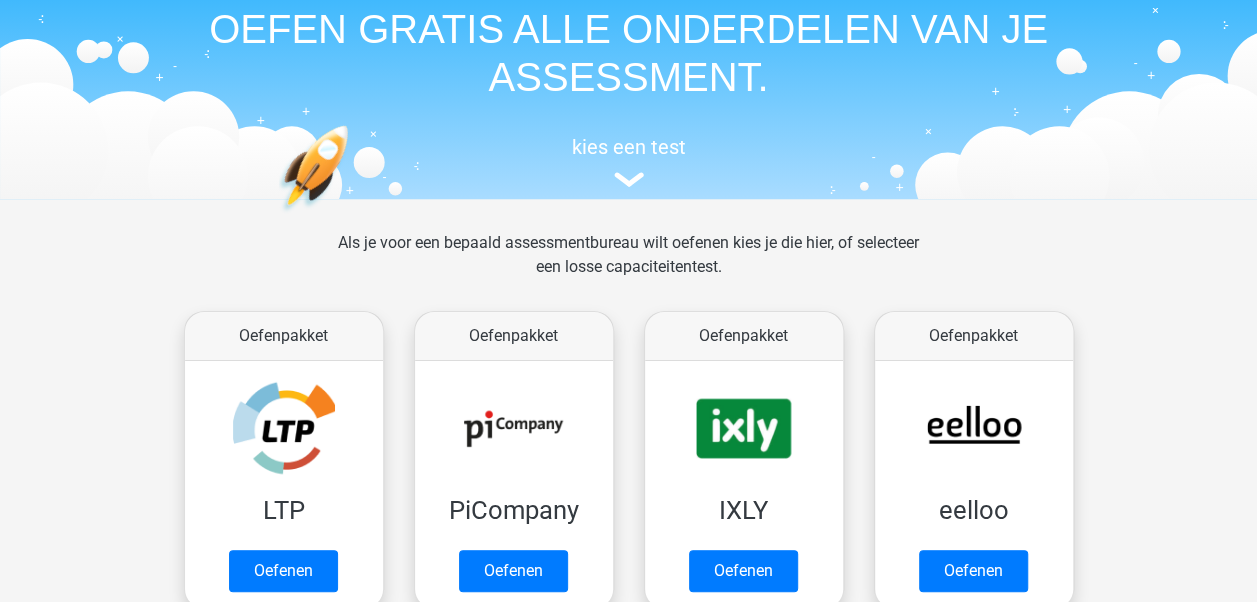 scroll, scrollTop: 200, scrollLeft: 0, axis: vertical 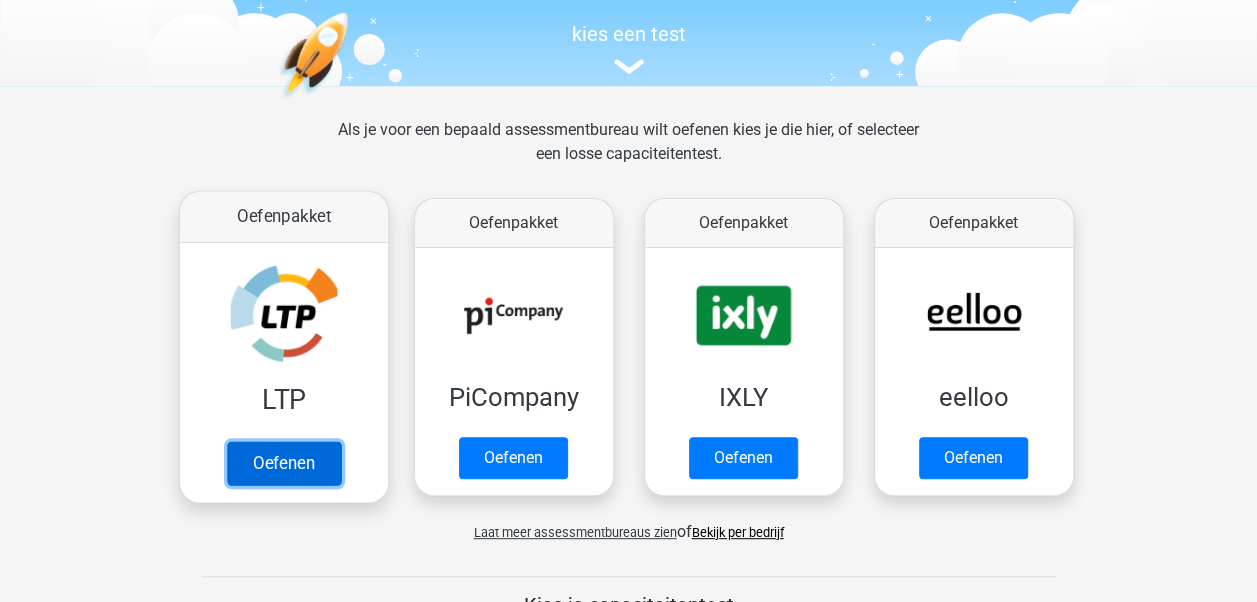 click on "Oefenen" at bounding box center [283, 463] 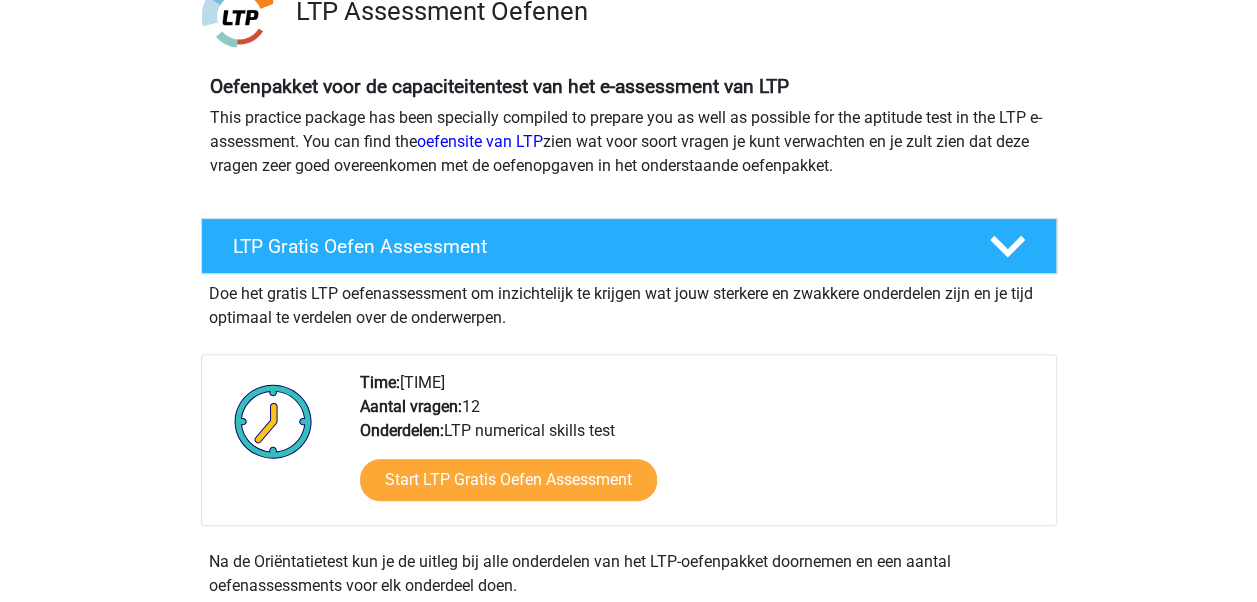 scroll, scrollTop: 200, scrollLeft: 0, axis: vertical 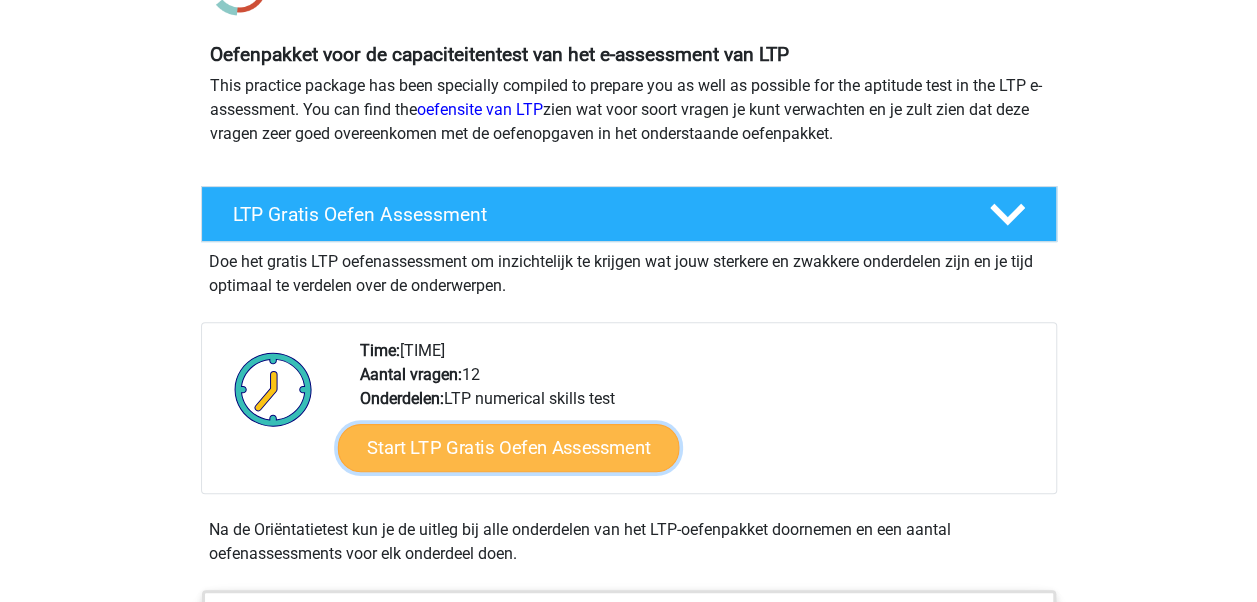 click on "Start LTP Gratis Oefen Assessment" at bounding box center (508, 448) 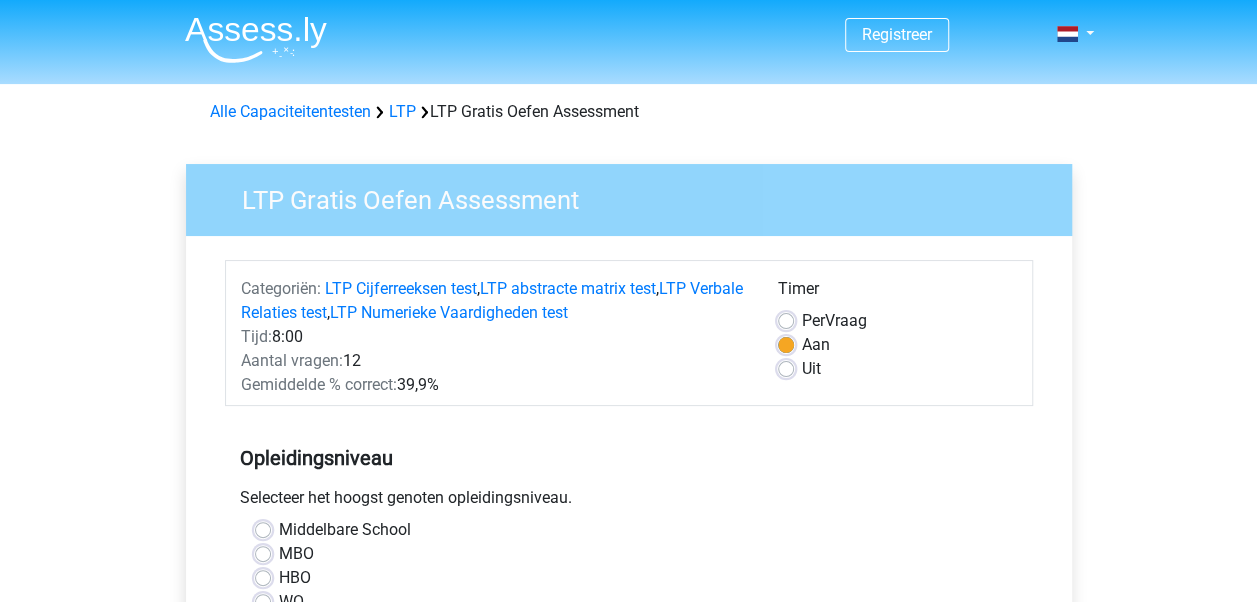 scroll, scrollTop: 100, scrollLeft: 0, axis: vertical 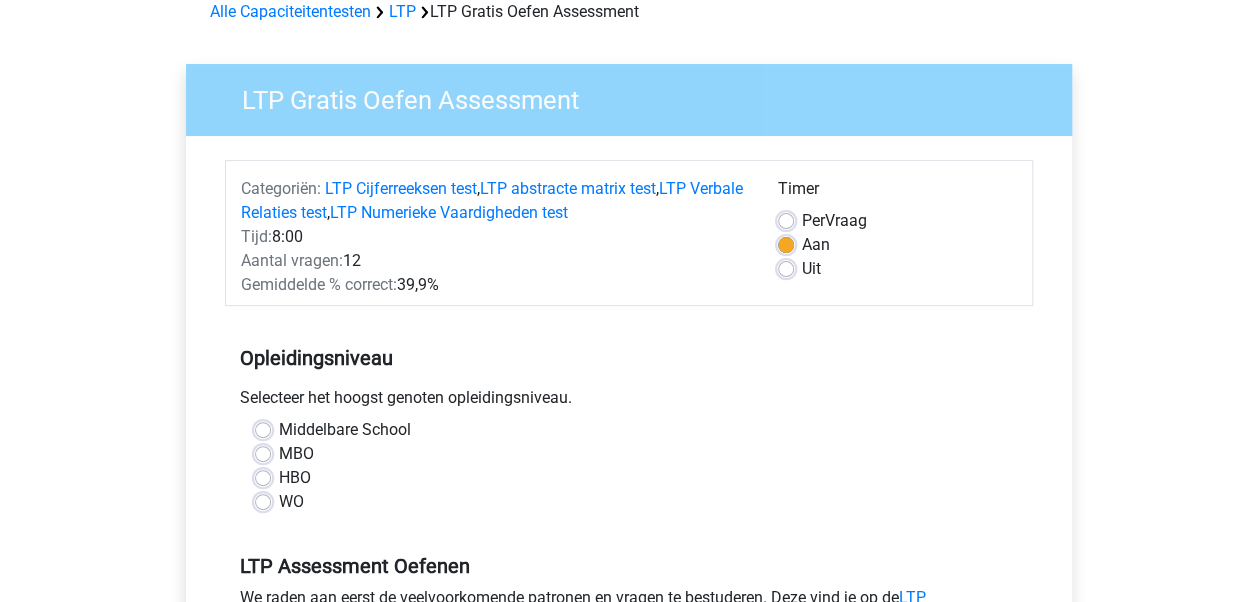 click on "HBO" at bounding box center (295, 478) 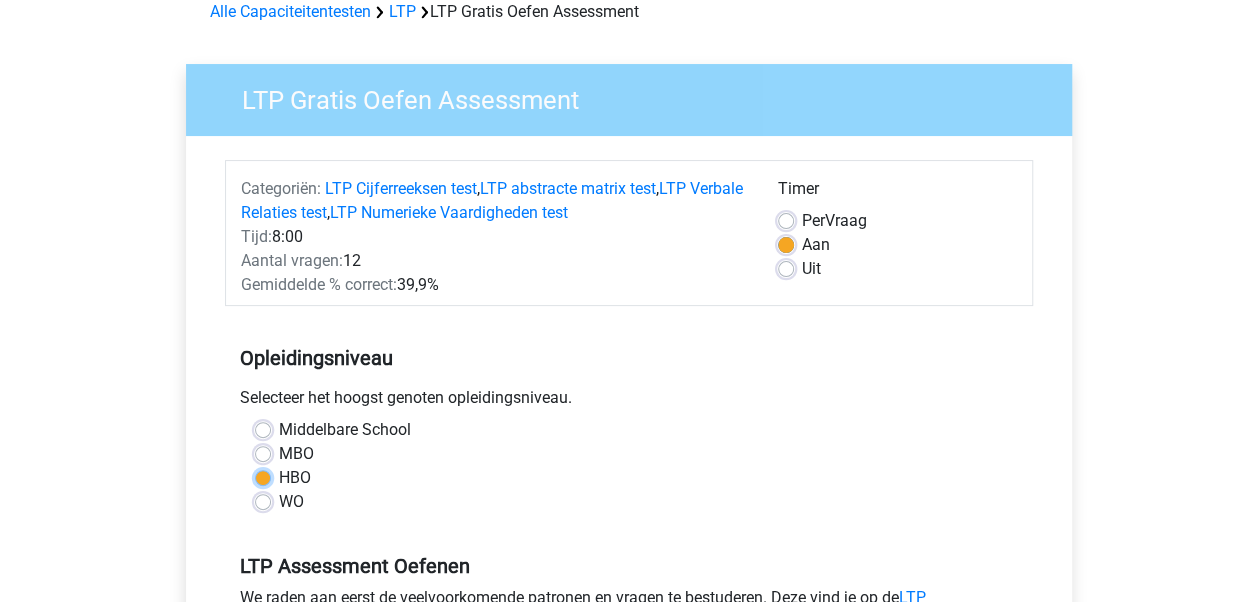 click on "HBO" at bounding box center (263, 476) 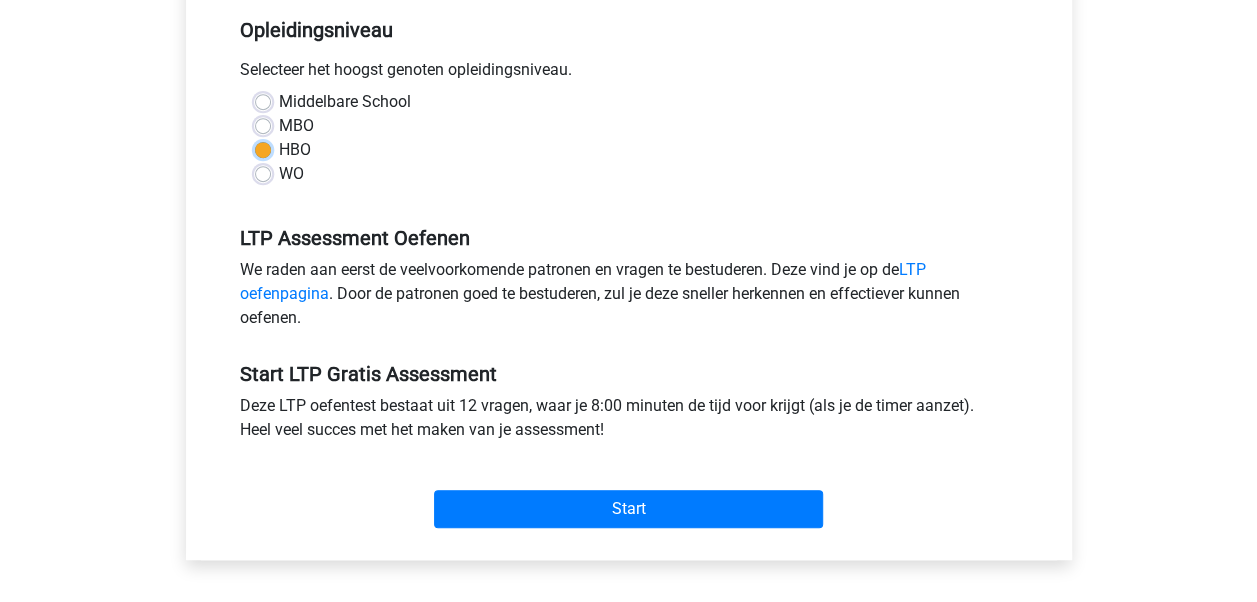 scroll, scrollTop: 600, scrollLeft: 0, axis: vertical 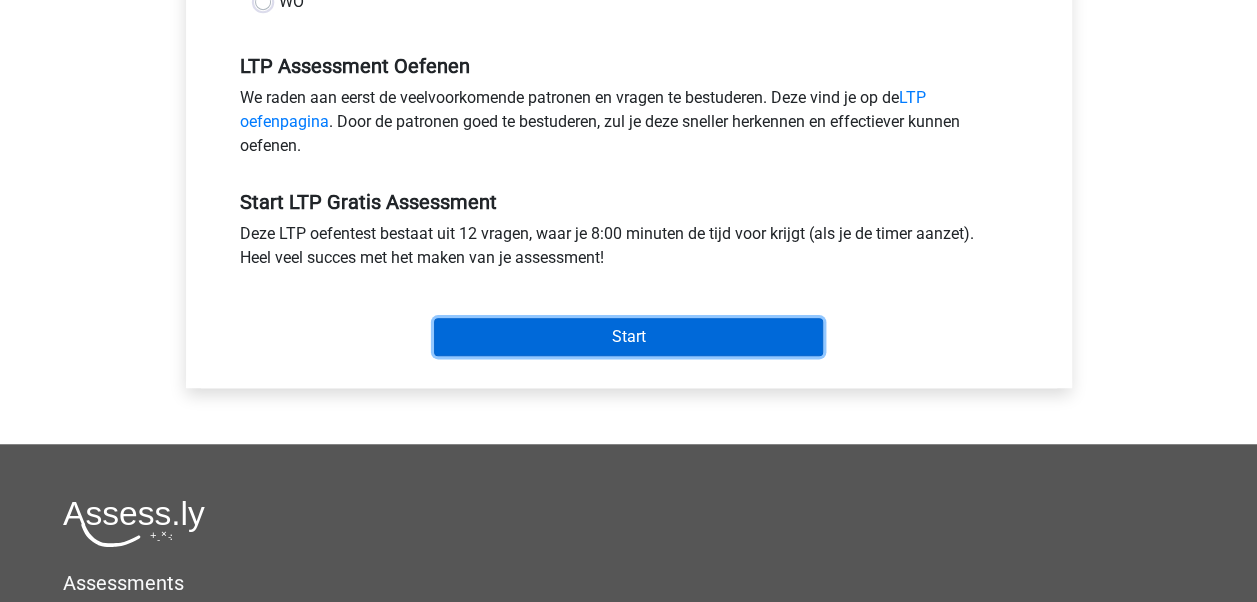 click on "Start" at bounding box center (628, 337) 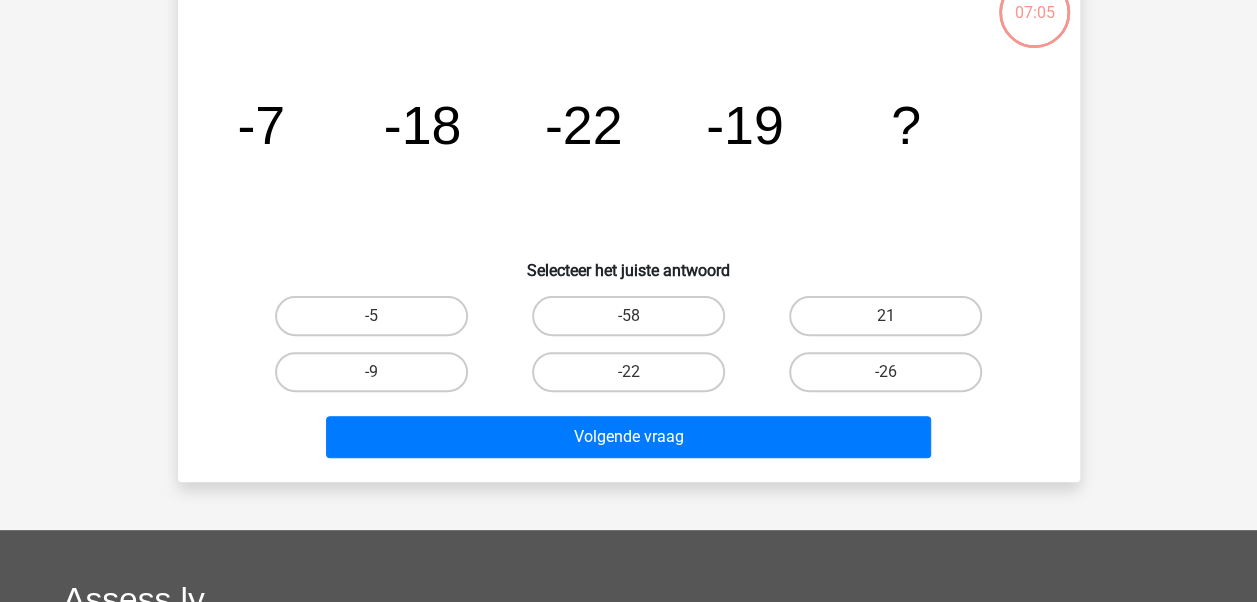 scroll, scrollTop: 100, scrollLeft: 0, axis: vertical 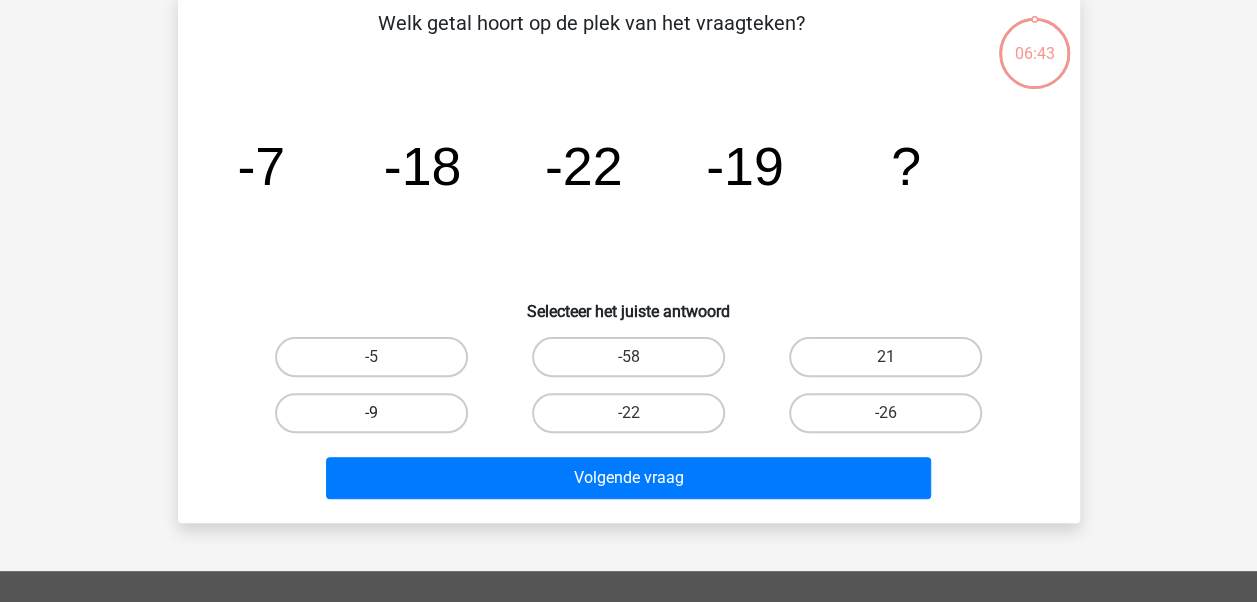 click on "-9" at bounding box center (371, 413) 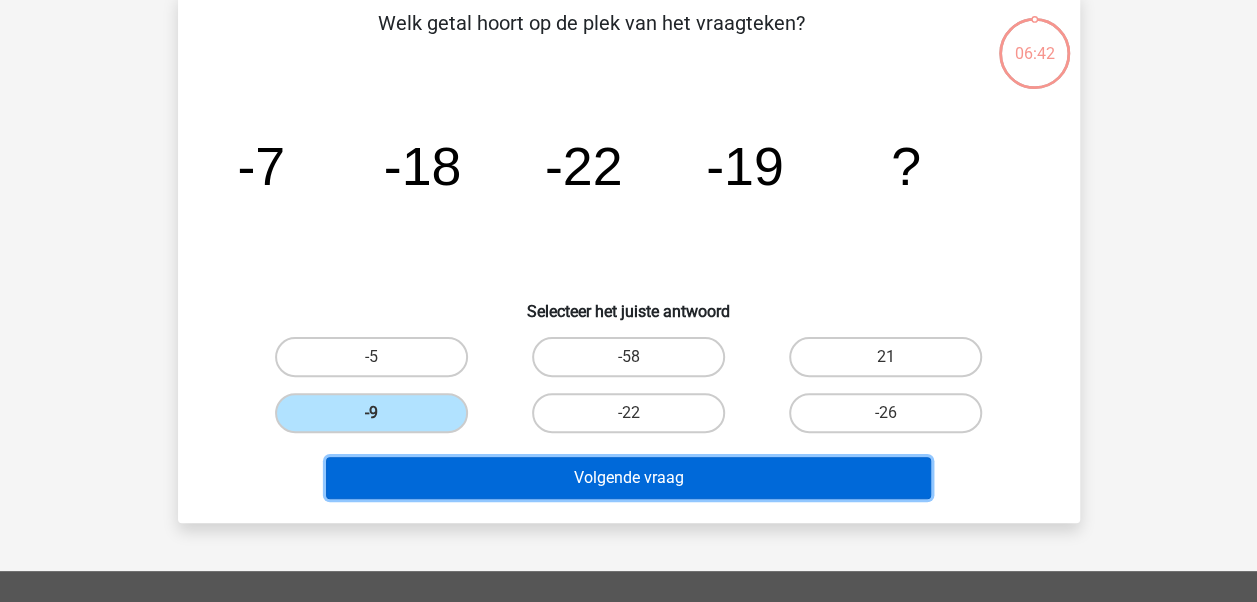click on "Volgende vraag" at bounding box center (628, 478) 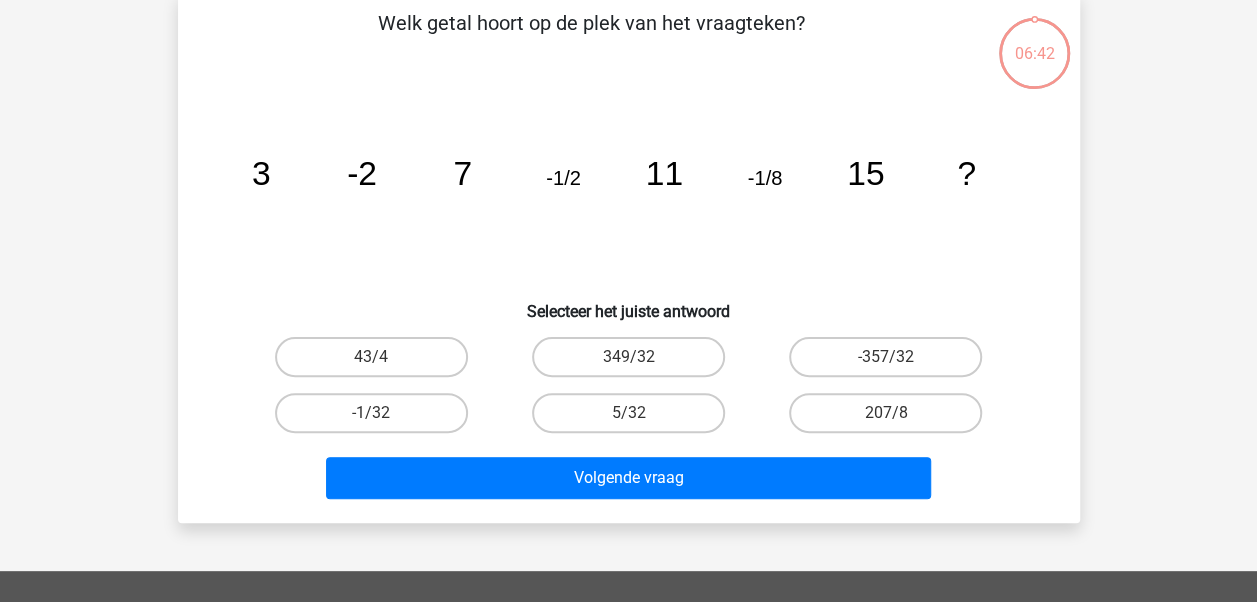 scroll, scrollTop: 92, scrollLeft: 0, axis: vertical 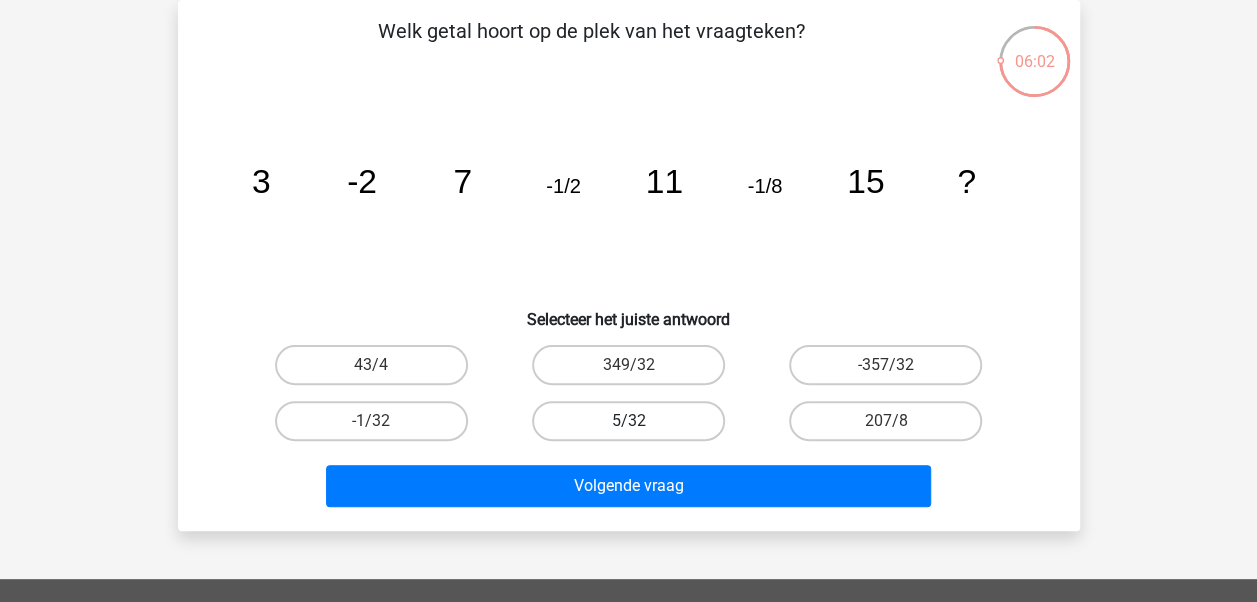 click on "5/32" at bounding box center [628, 421] 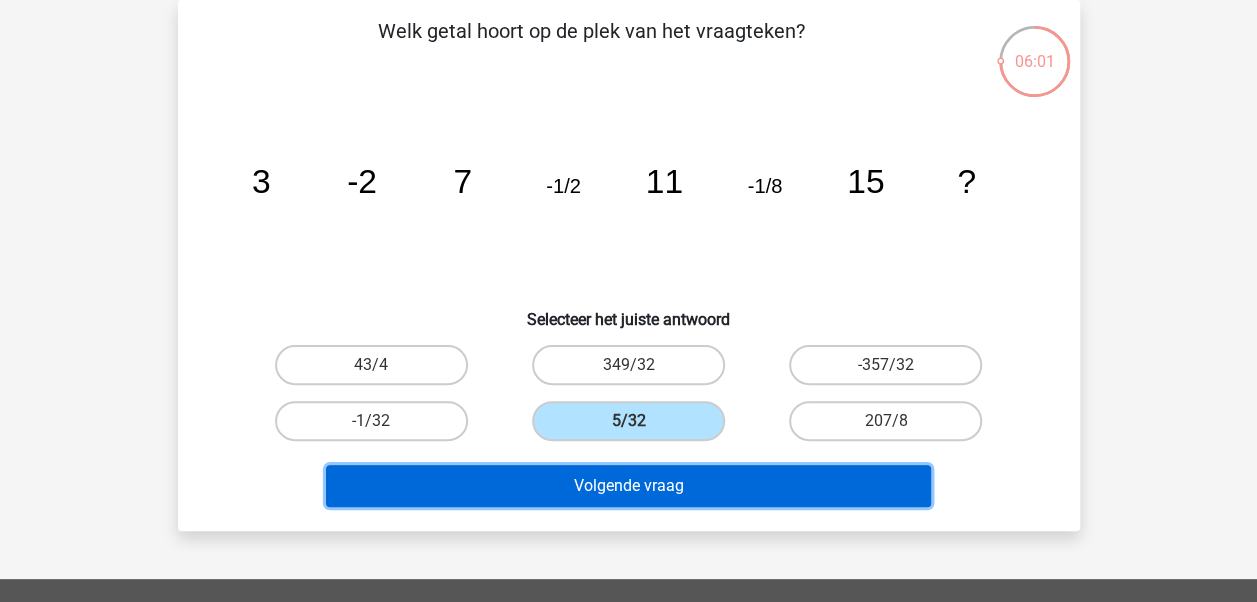 click on "Volgende vraag" at bounding box center (628, 486) 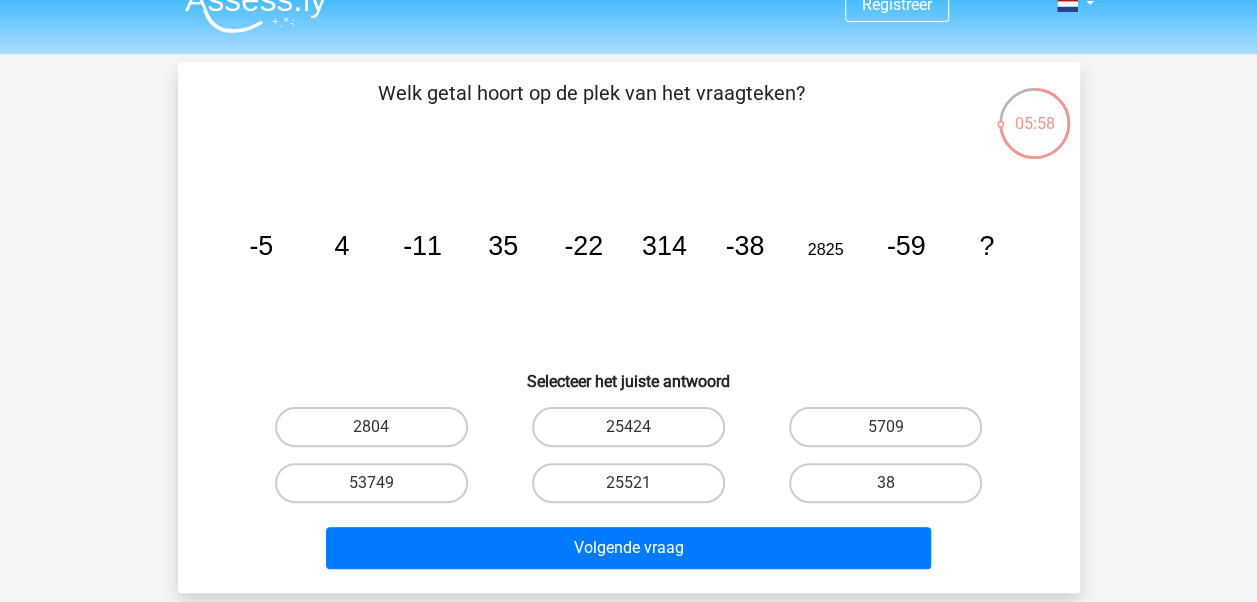 scroll, scrollTop: 0, scrollLeft: 0, axis: both 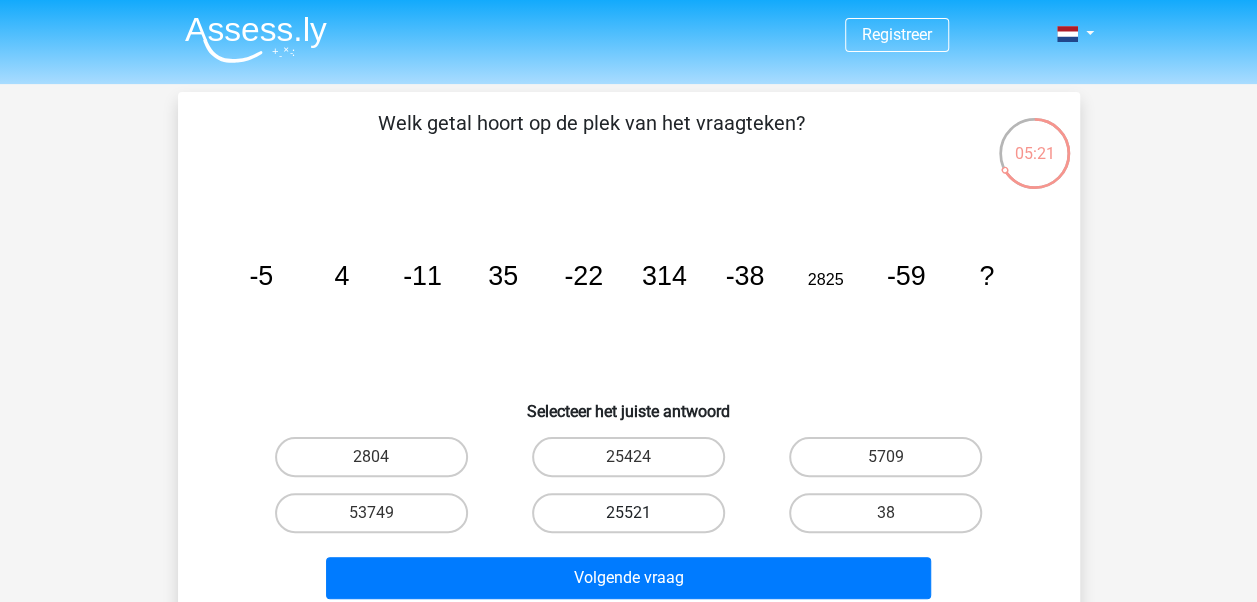 click on "25521" at bounding box center [628, 513] 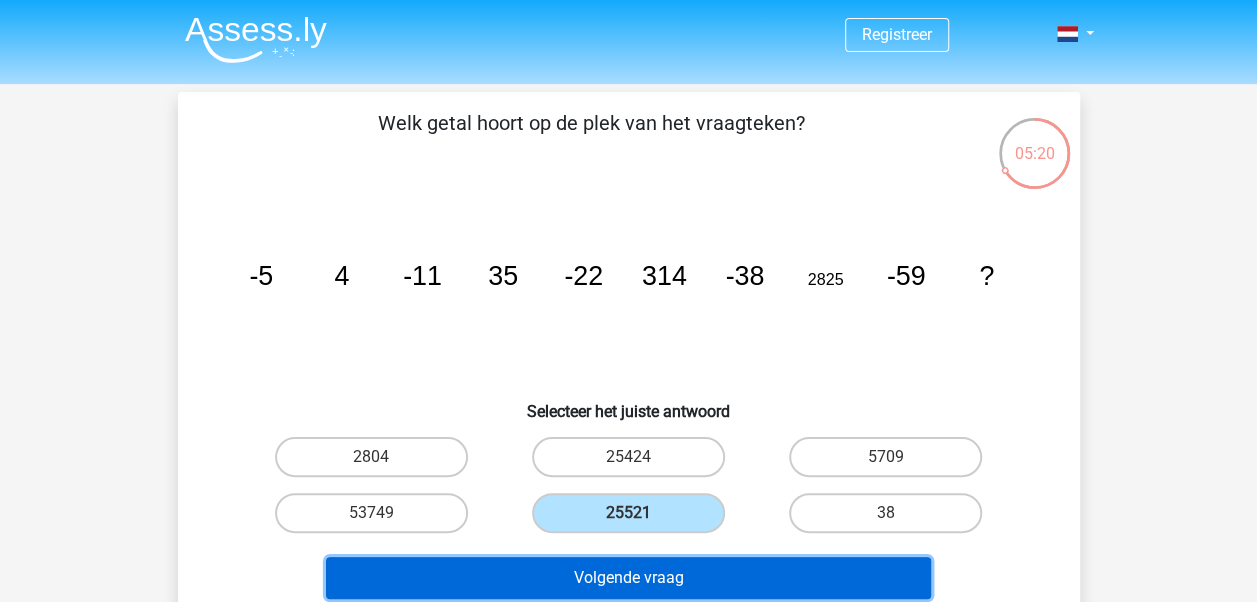 click on "Volgende vraag" at bounding box center [628, 578] 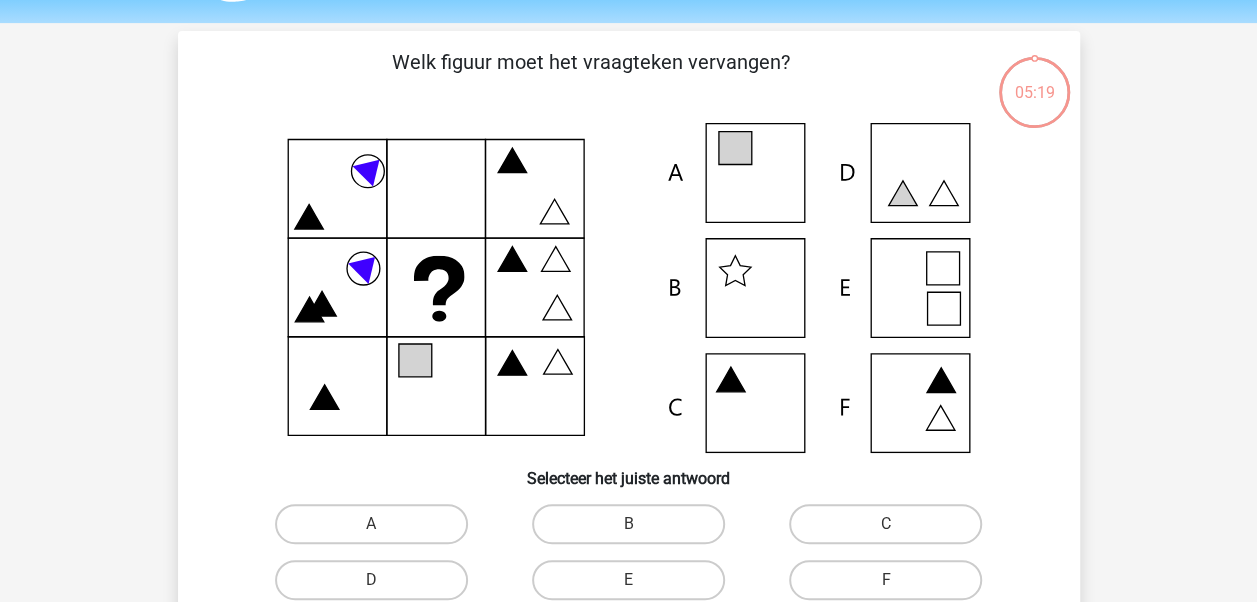 scroll, scrollTop: 92, scrollLeft: 0, axis: vertical 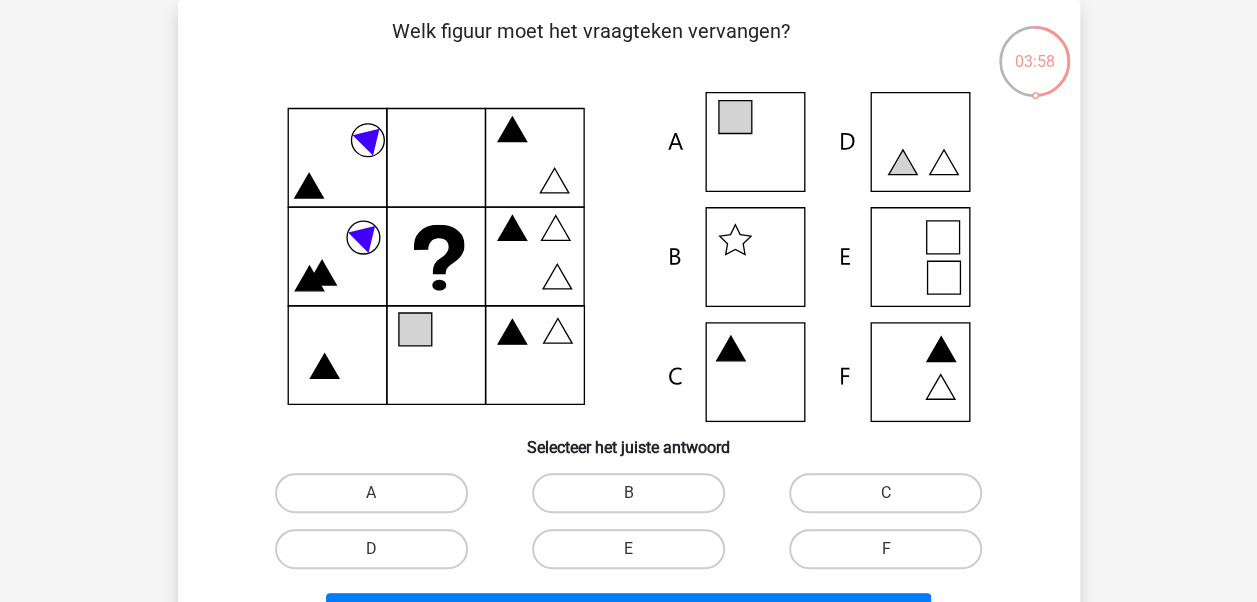 click at bounding box center [629, 257] 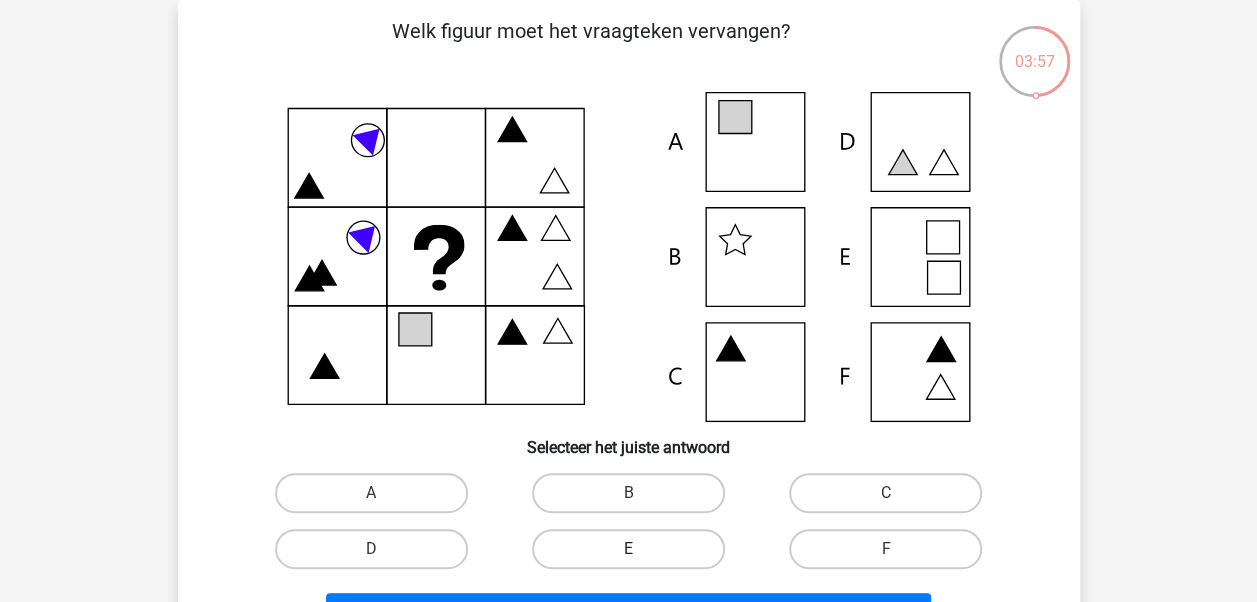 click on "E" at bounding box center [628, 549] 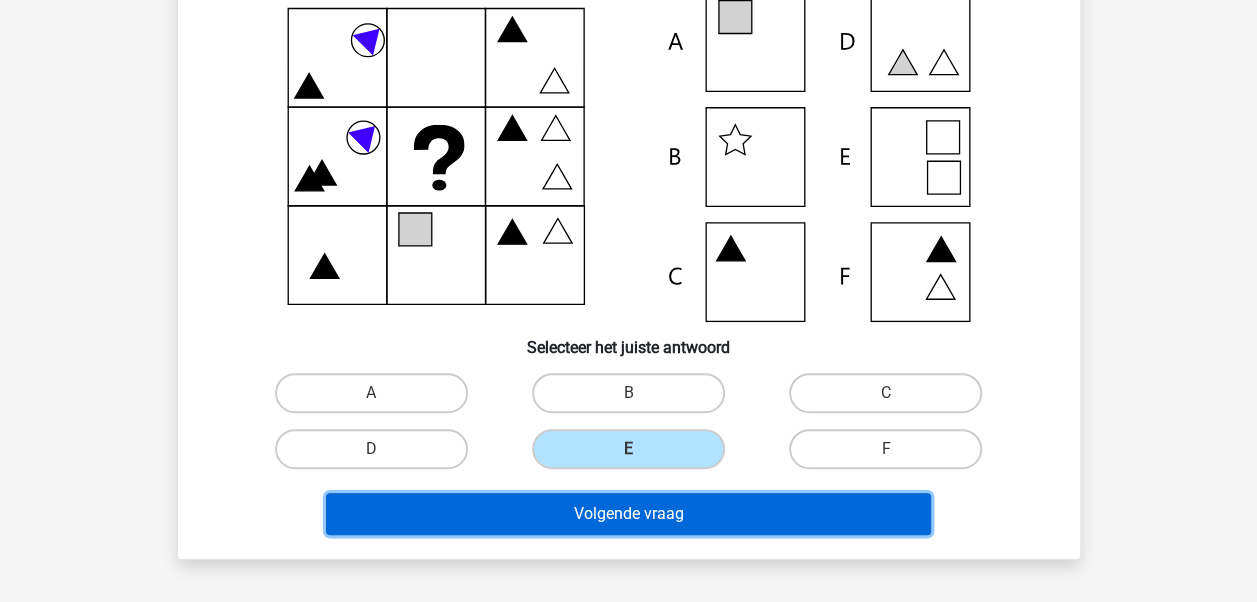 click on "Volgende vraag" at bounding box center (628, 514) 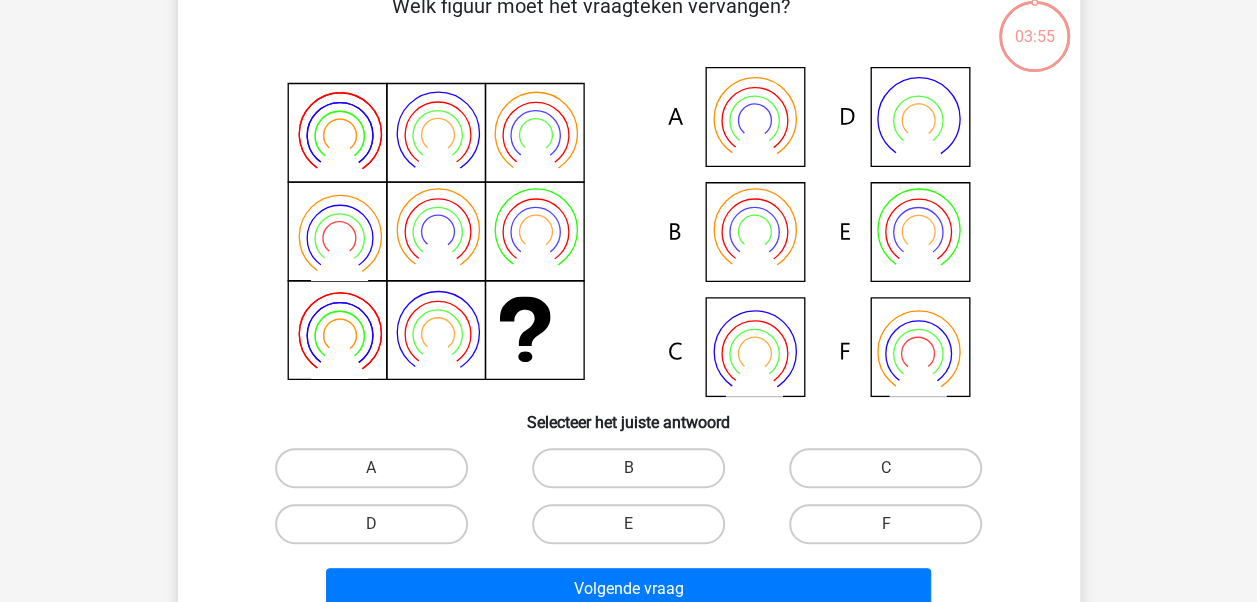 scroll, scrollTop: 92, scrollLeft: 0, axis: vertical 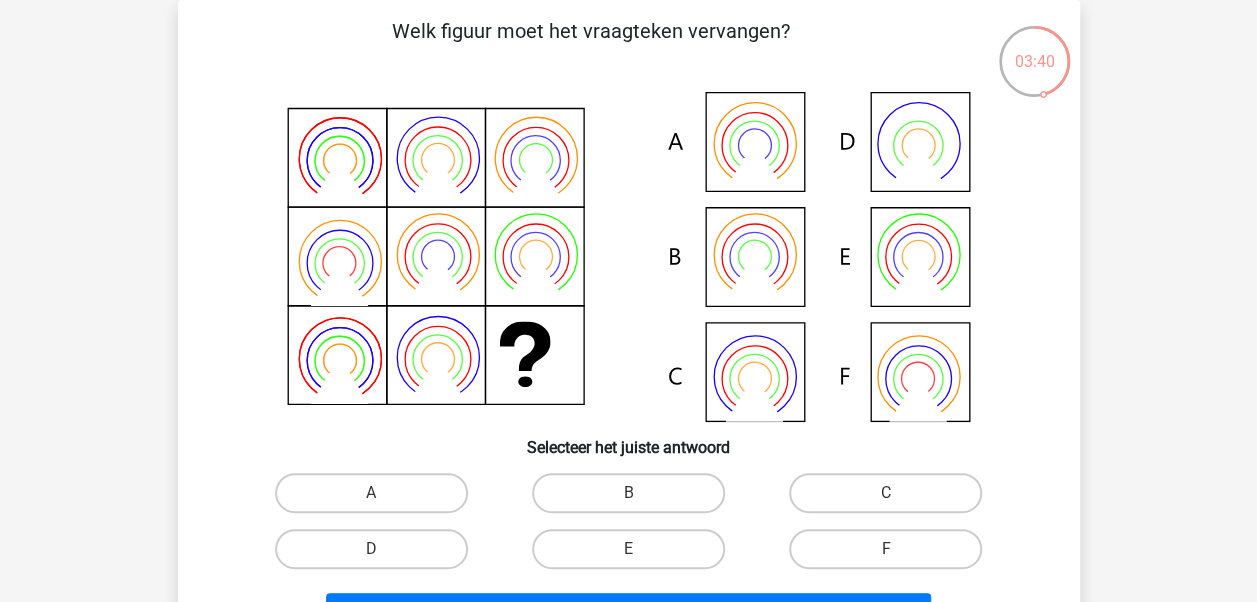 click at bounding box center [629, 257] 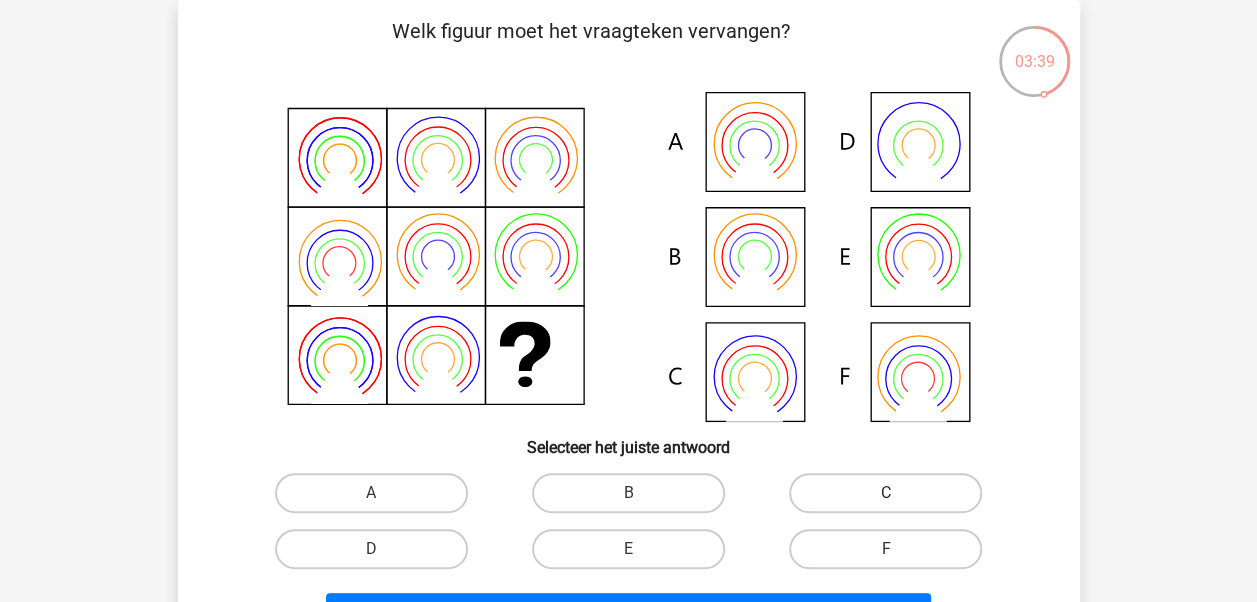 click on "C" at bounding box center [885, 493] 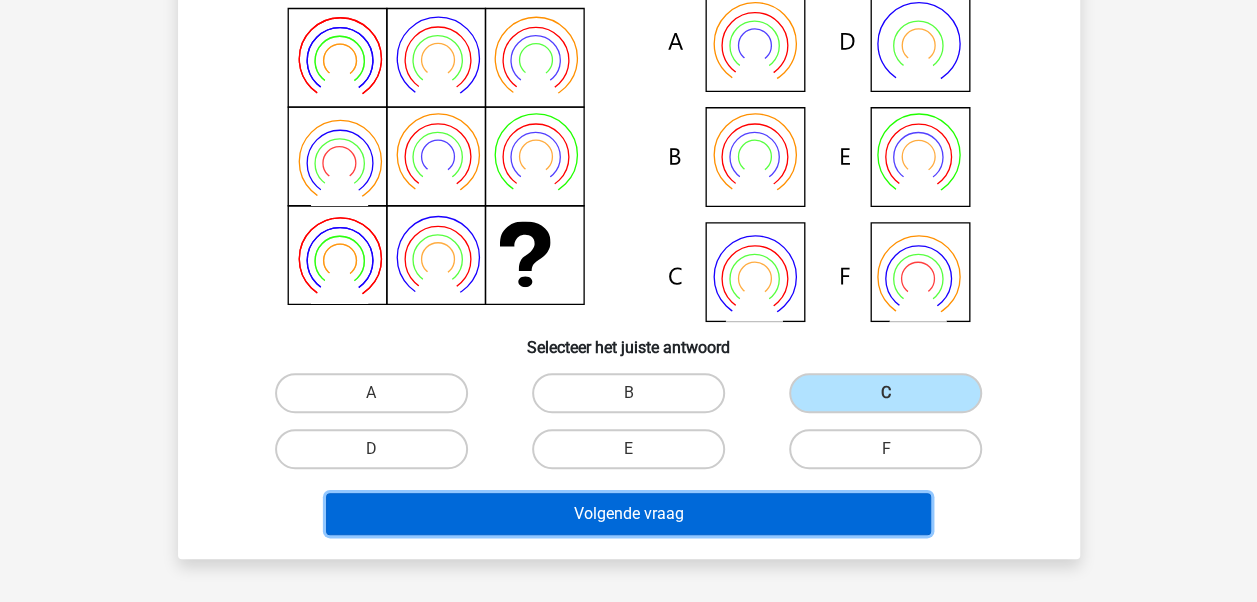click on "Volgende vraag" at bounding box center [628, 514] 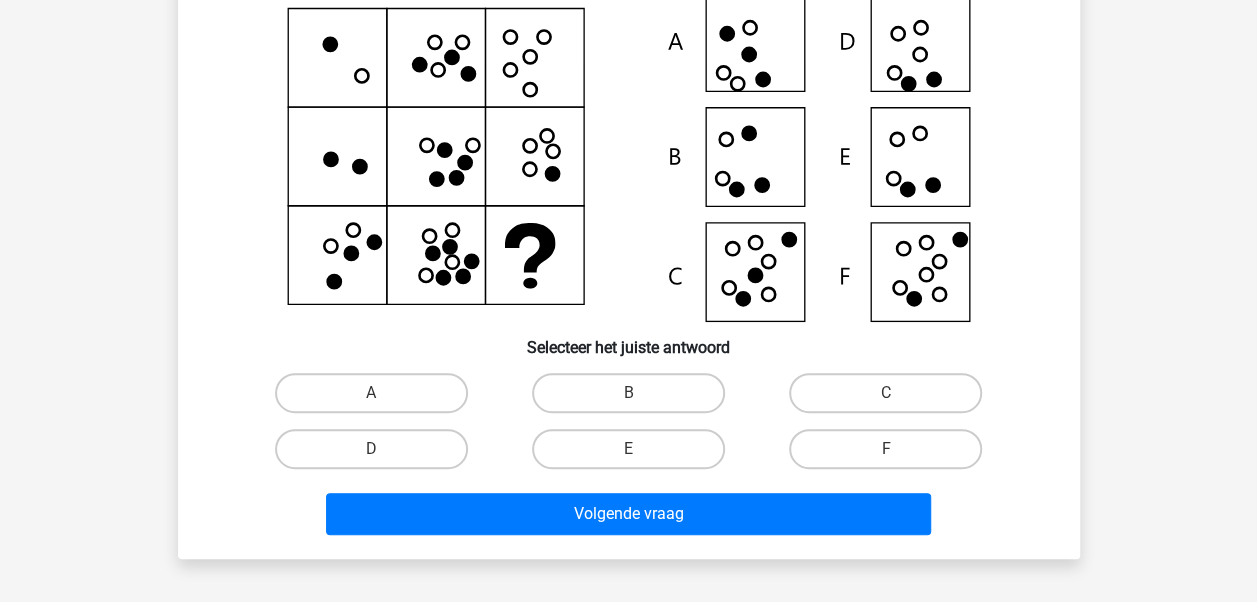scroll, scrollTop: 92, scrollLeft: 0, axis: vertical 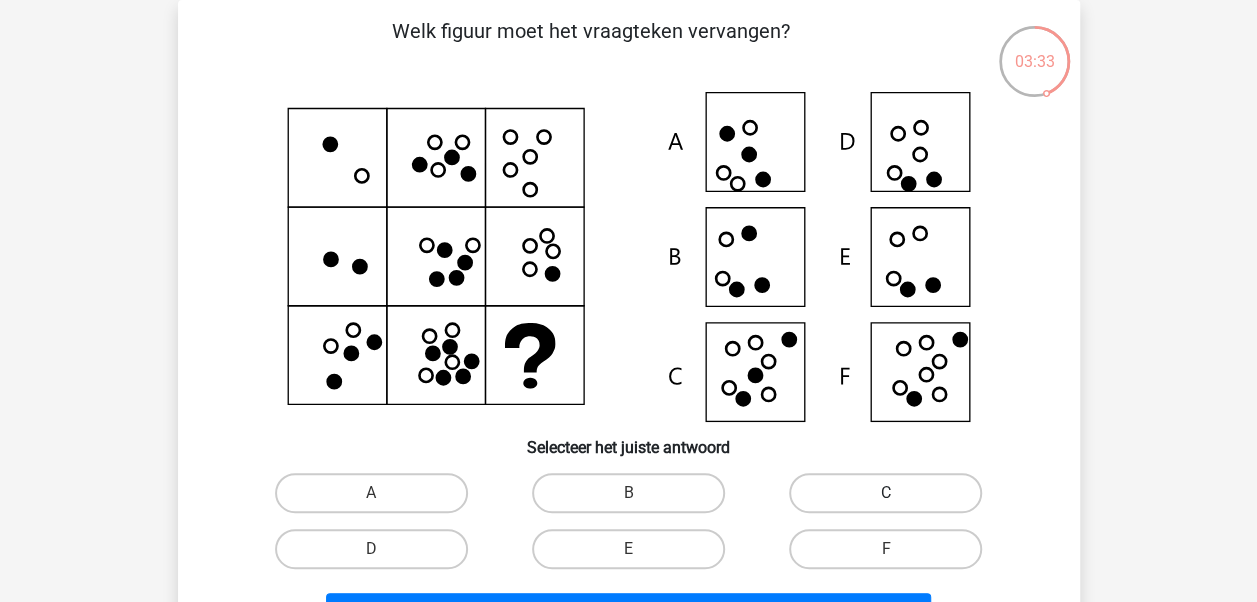 click on "C" at bounding box center (885, 493) 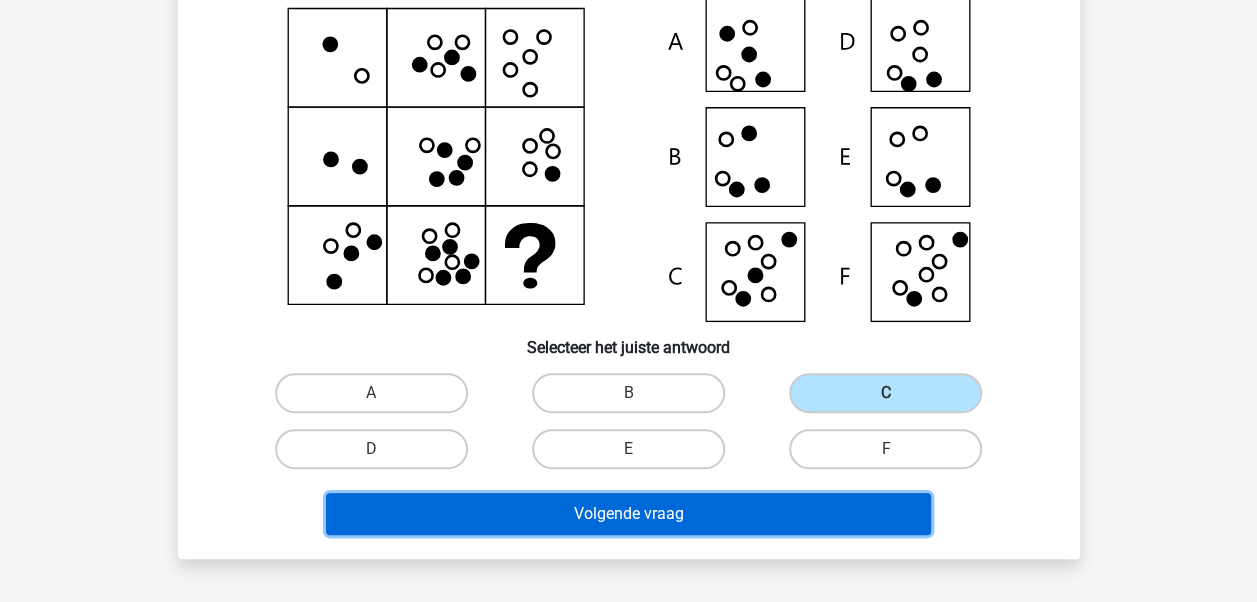 click on "Volgende vraag" at bounding box center (628, 514) 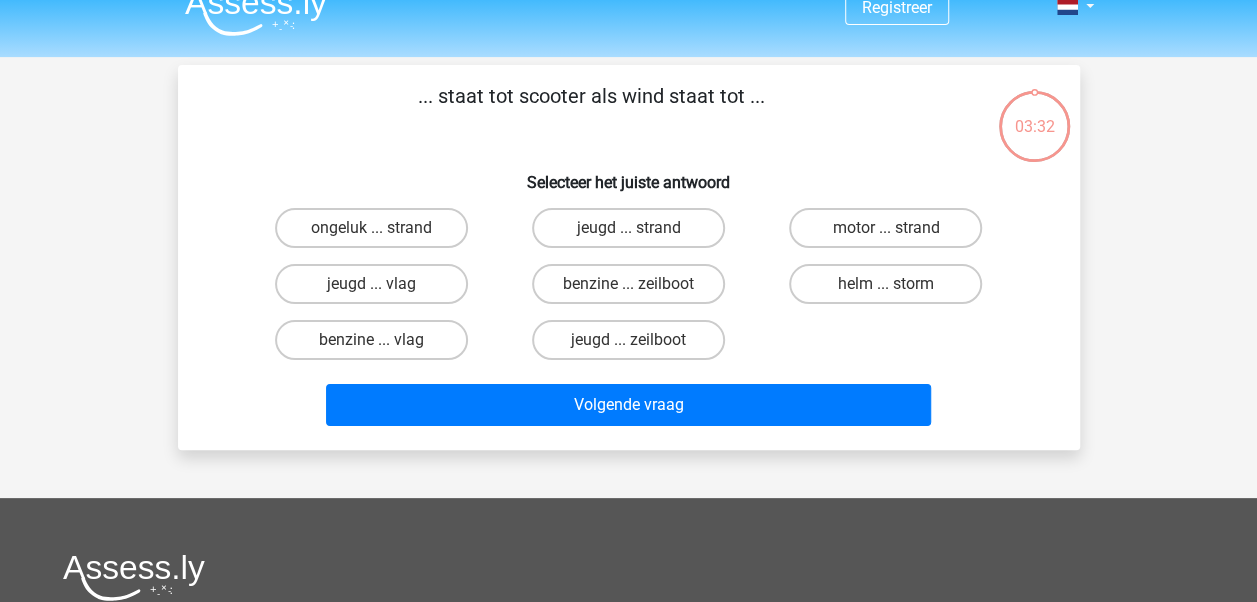 scroll, scrollTop: 0, scrollLeft: 0, axis: both 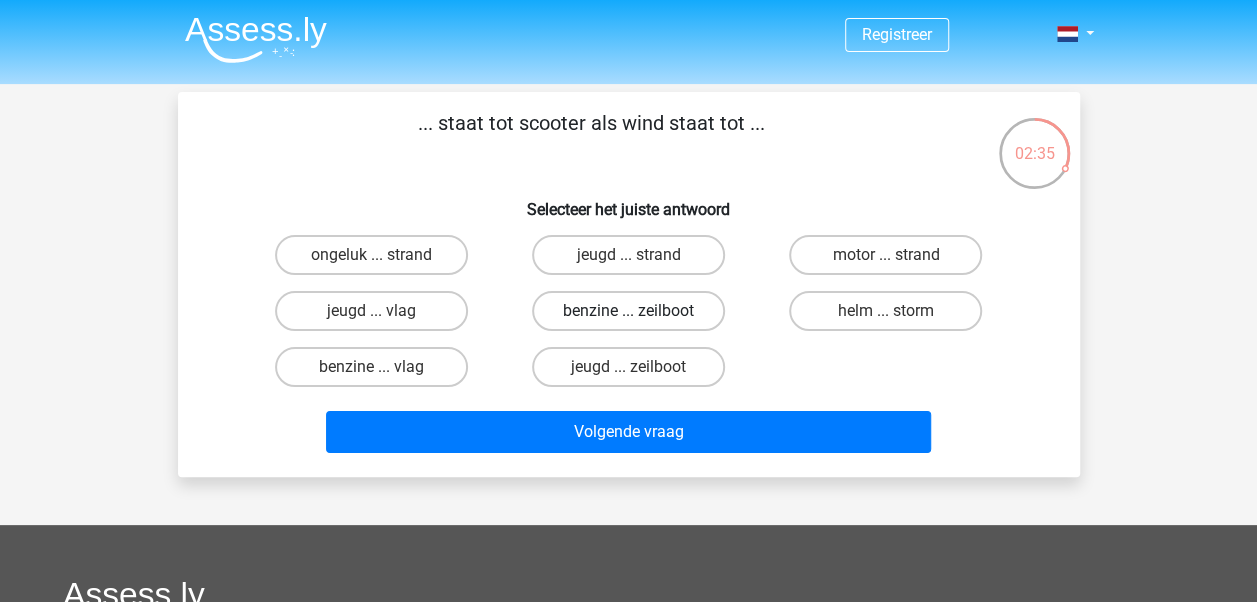 click on "benzine ... zeilboot" at bounding box center (628, 311) 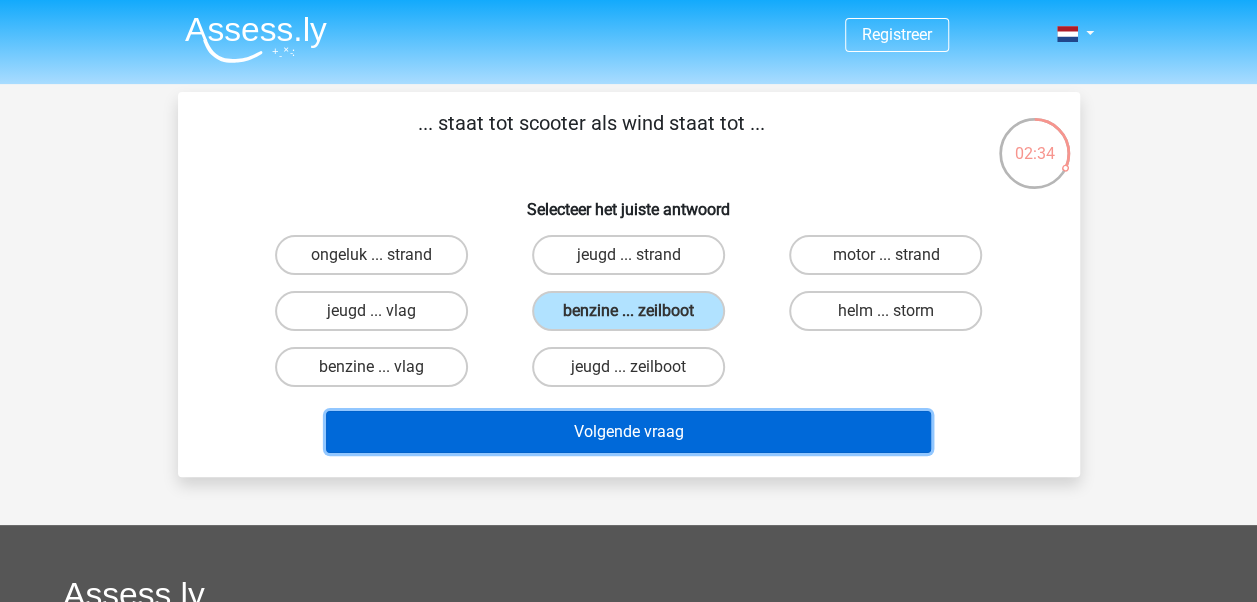 click on "Volgende vraag" at bounding box center [628, 432] 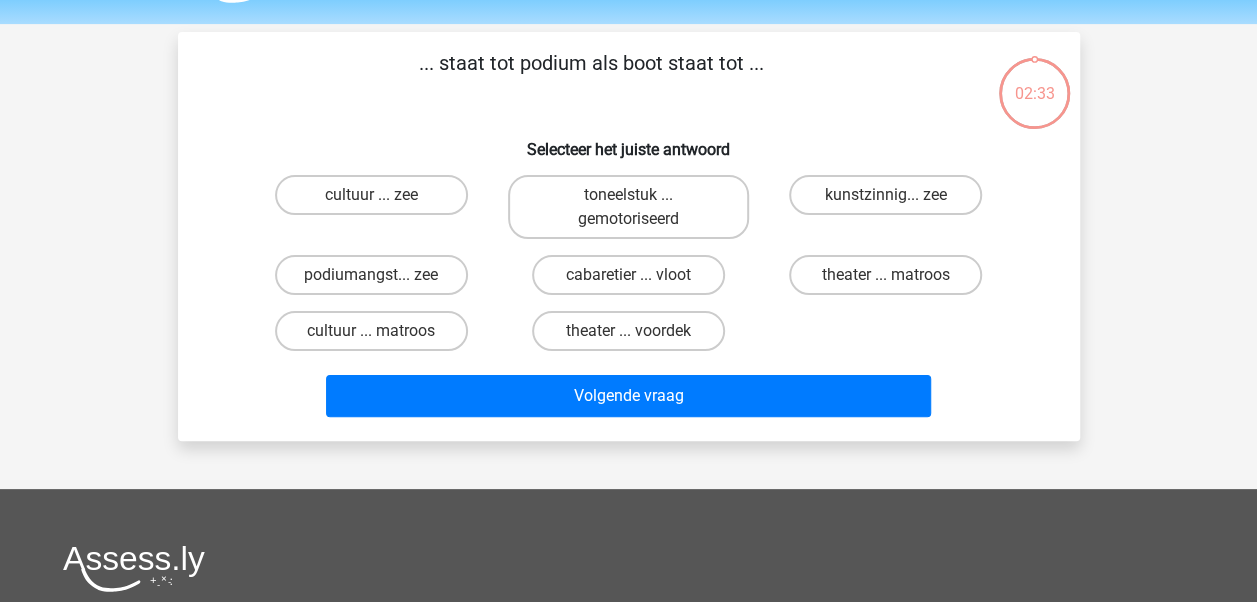scroll, scrollTop: 92, scrollLeft: 0, axis: vertical 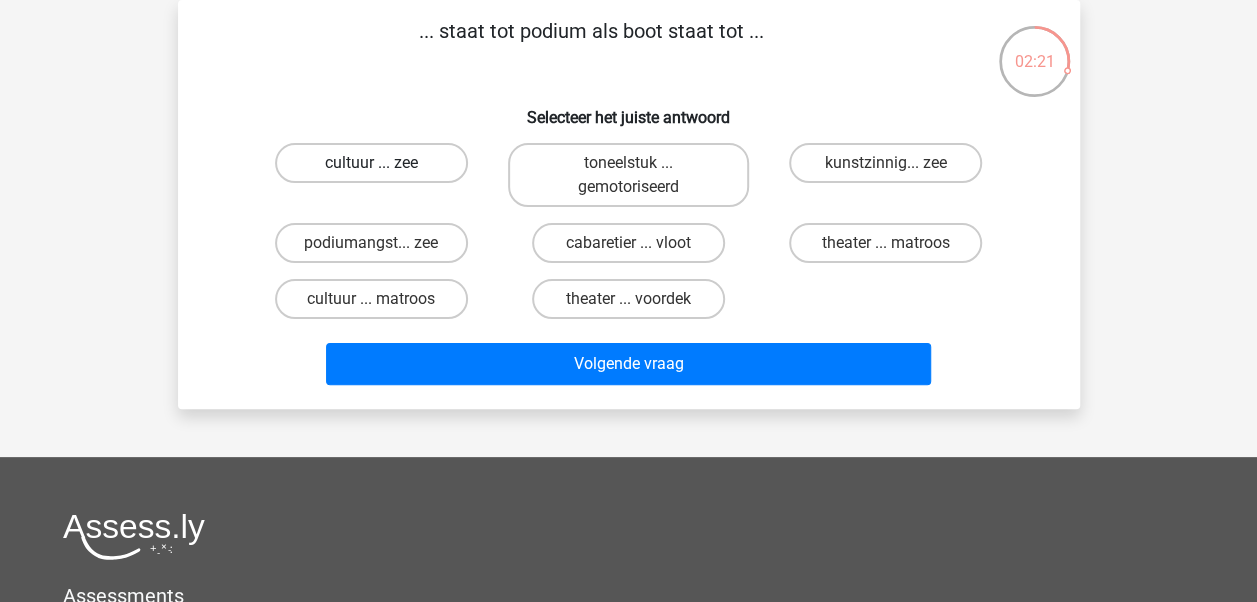click on "cultuur ... zee" at bounding box center (371, 163) 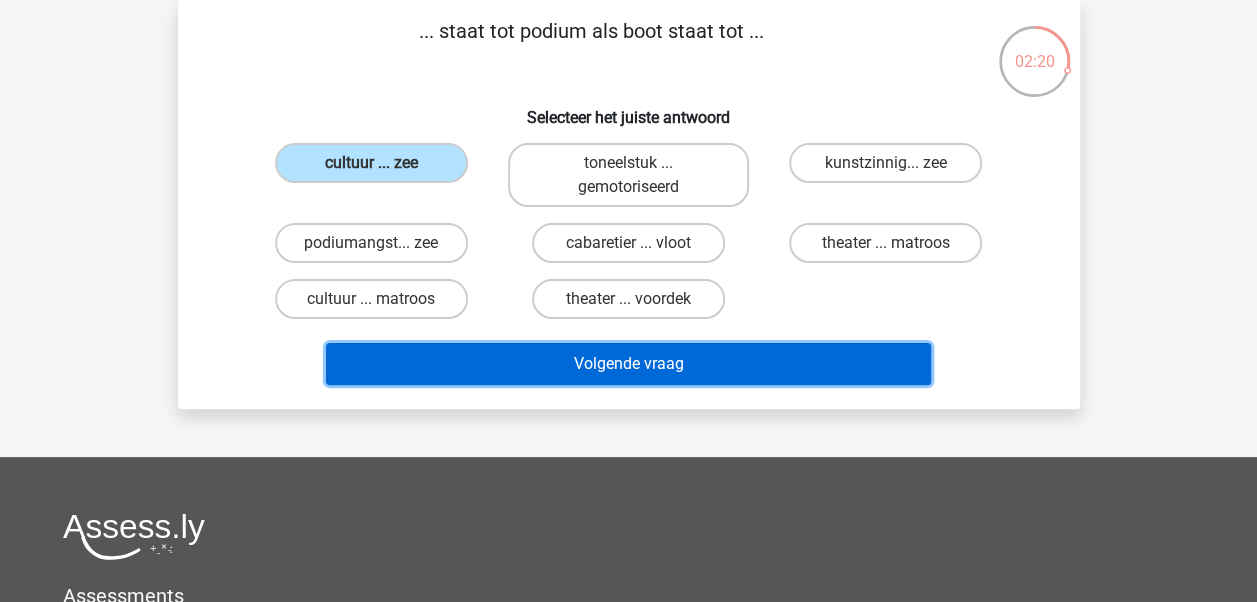 click on "Volgende vraag" at bounding box center [628, 364] 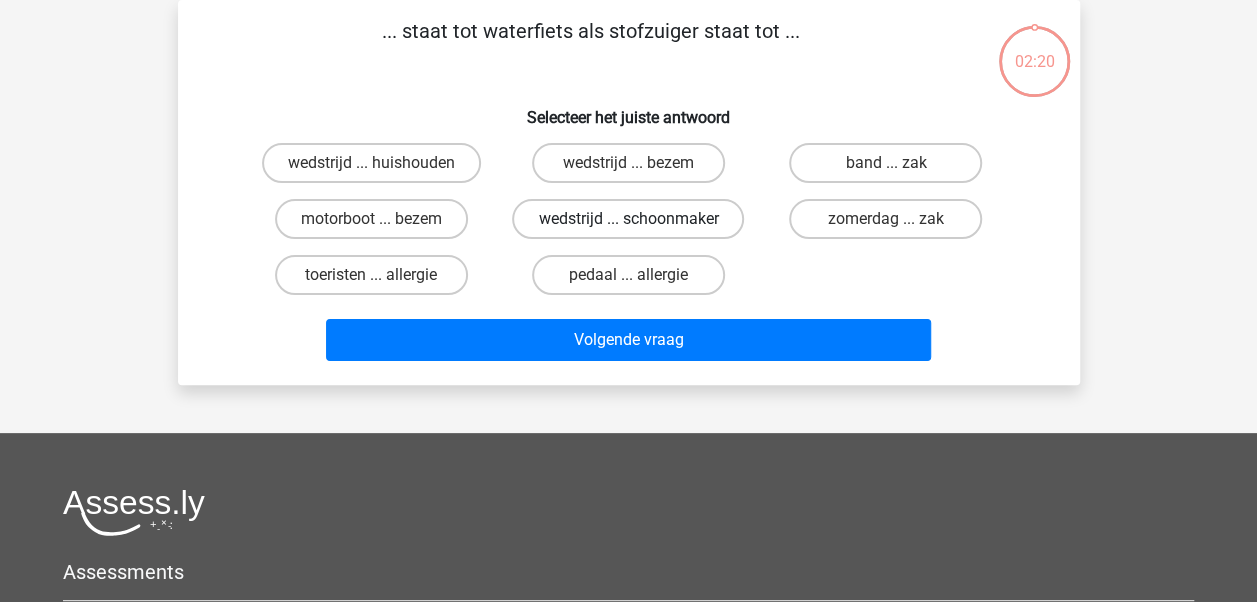 scroll, scrollTop: 0, scrollLeft: 0, axis: both 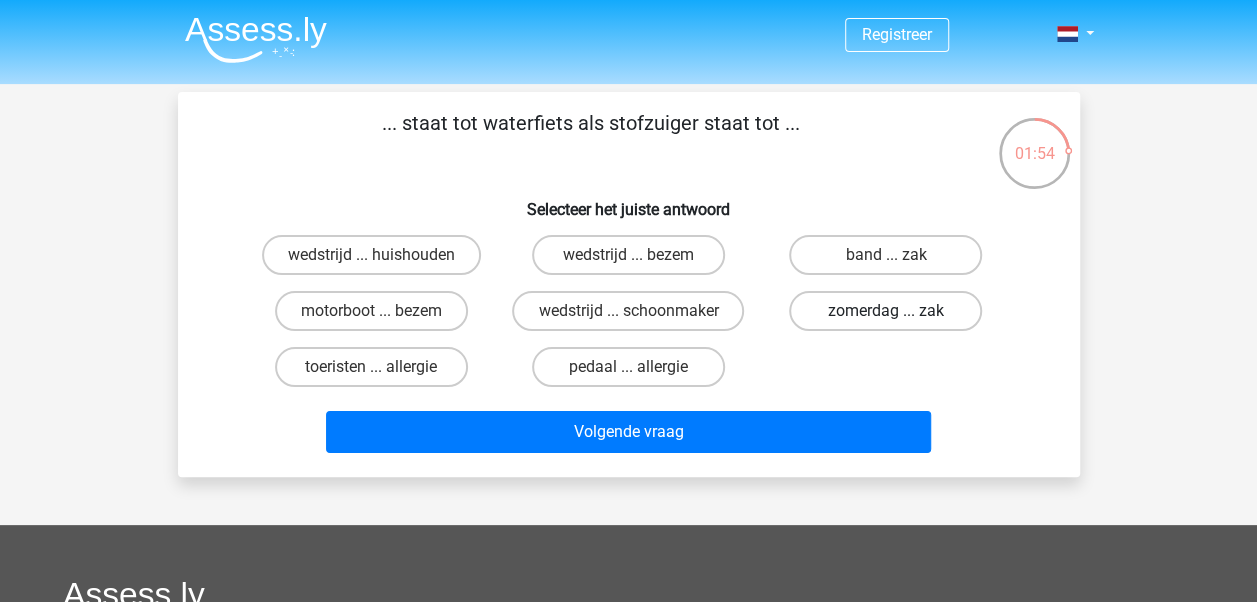 click on "zomerdag ... zak" at bounding box center [885, 311] 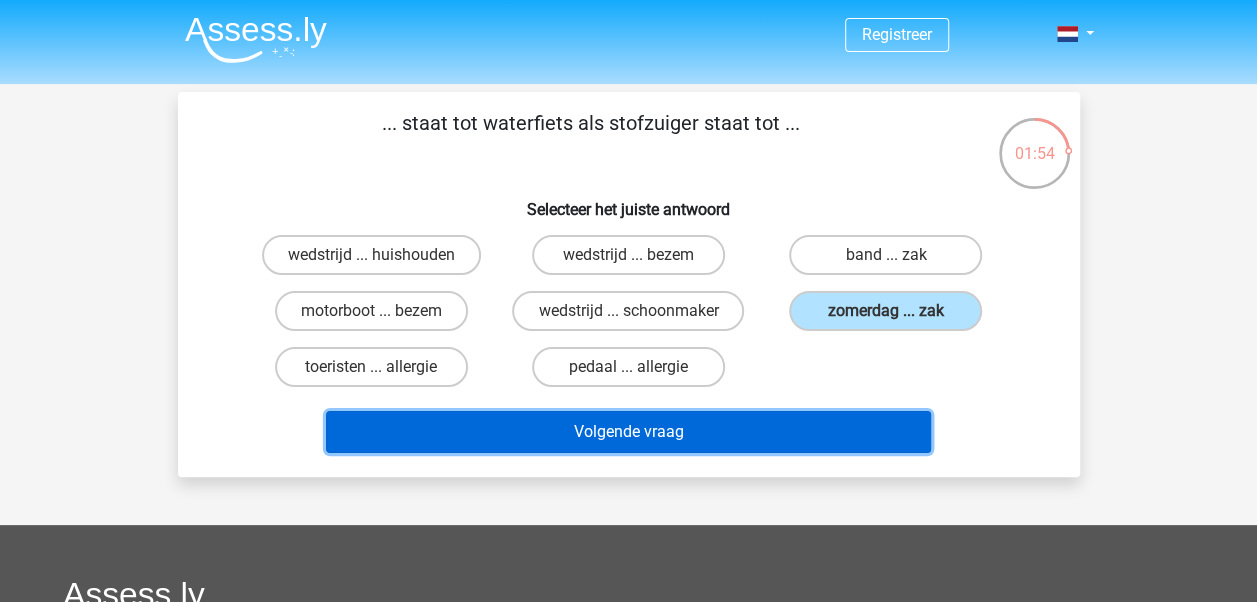 click on "Volgende vraag" at bounding box center (628, 432) 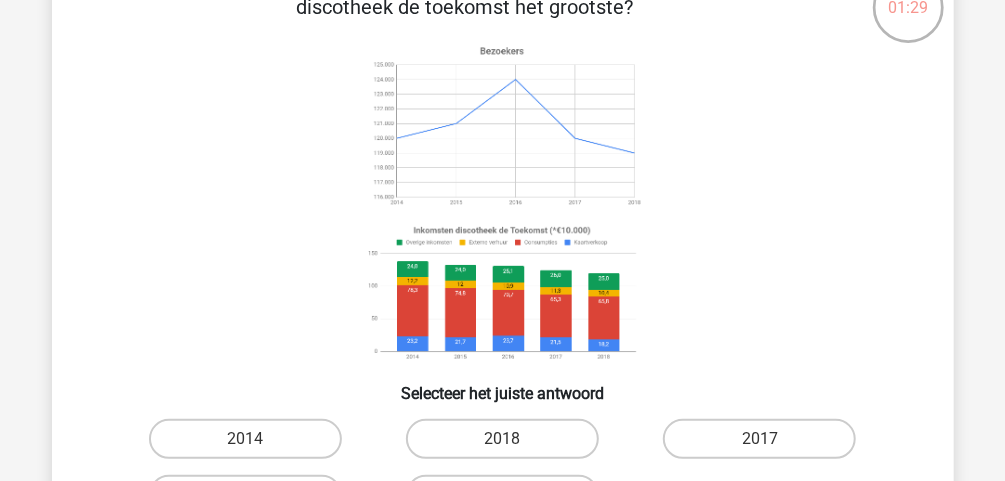 scroll, scrollTop: 160, scrollLeft: 0, axis: vertical 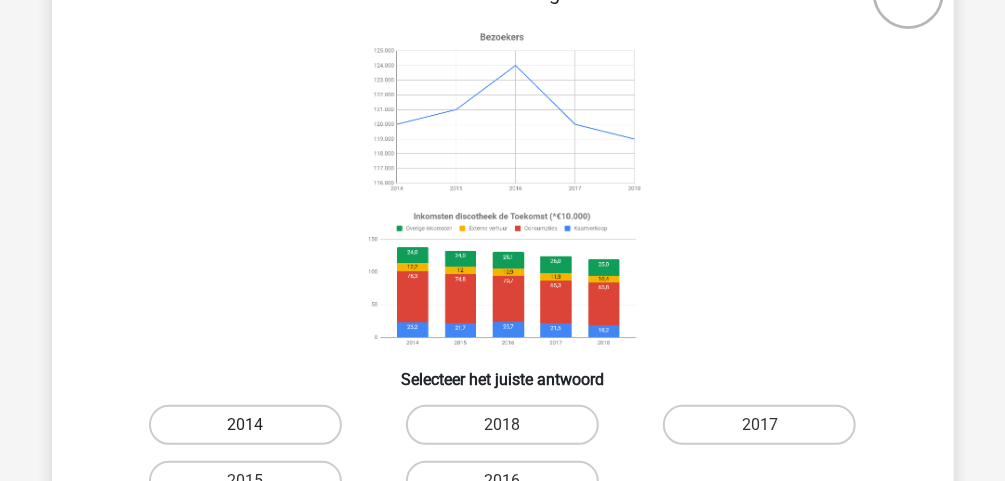 click on "2014" at bounding box center [245, 425] 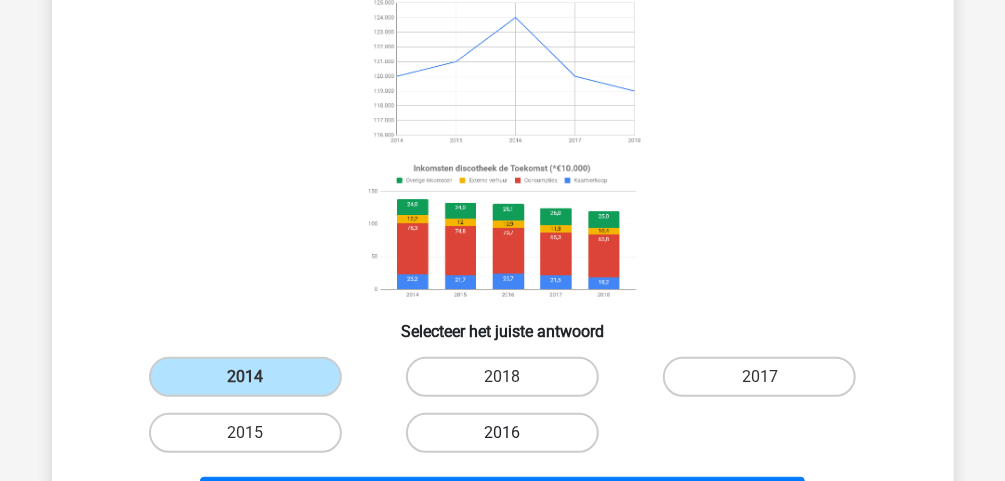 scroll, scrollTop: 240, scrollLeft: 0, axis: vertical 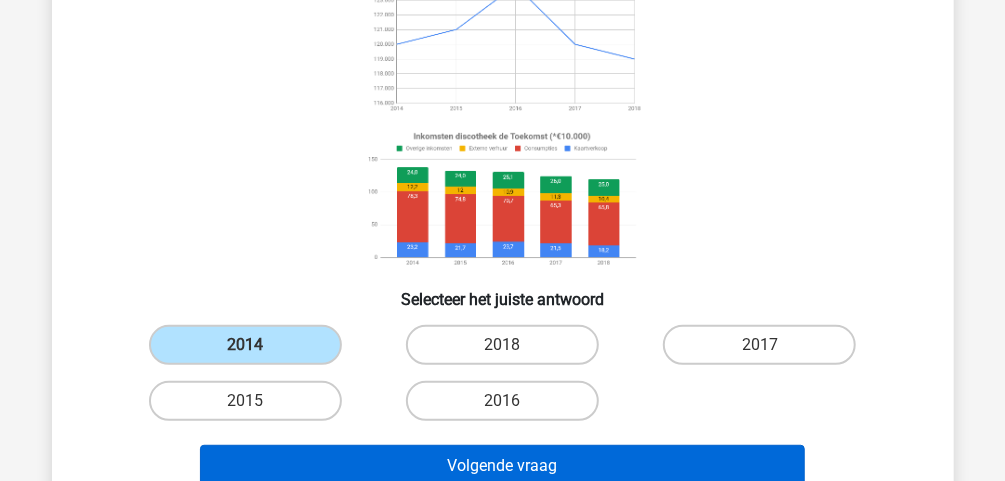 click on "Volgende vraag" at bounding box center (503, 462) 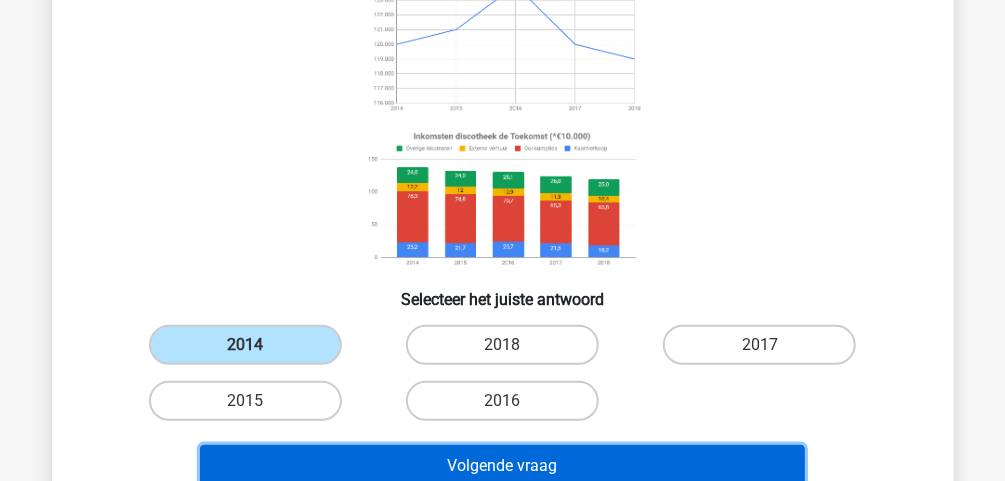 click on "Volgende vraag" at bounding box center [502, 466] 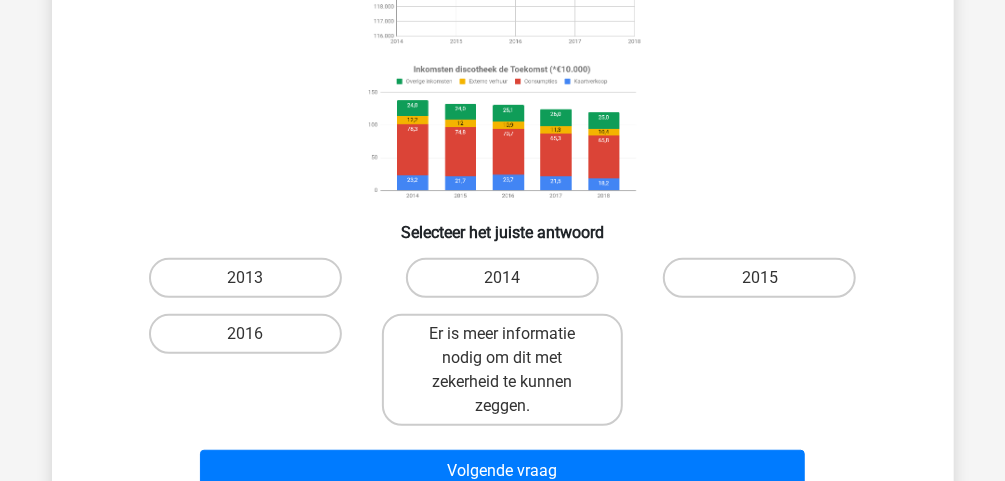 scroll, scrollTop: 332, scrollLeft: 0, axis: vertical 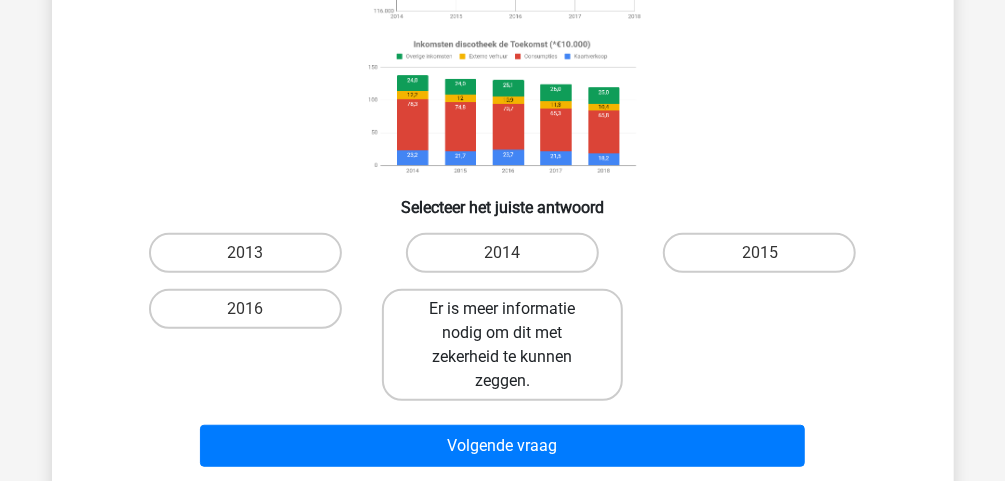 click on "Er is meer informatie nodig om dit met zekerheid te kunnen zeggen." at bounding box center [502, 345] 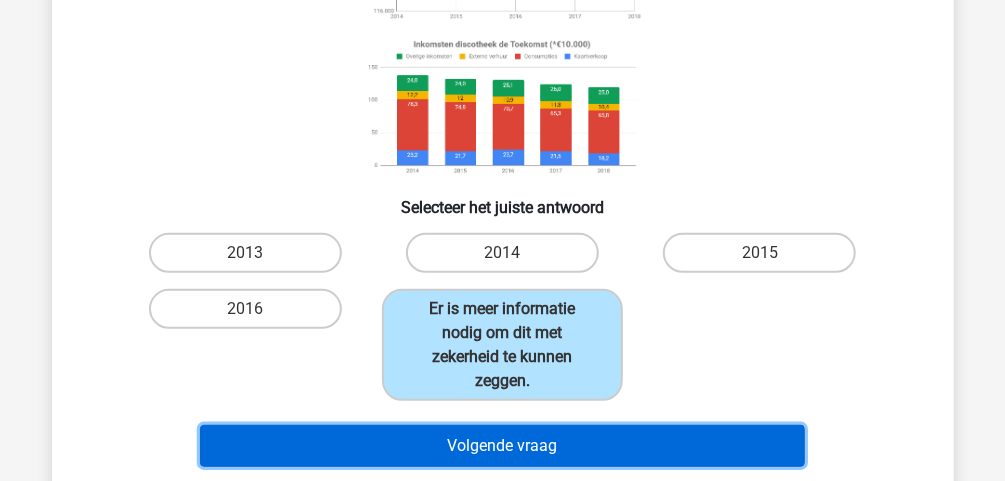 click on "Volgende vraag" at bounding box center (502, 446) 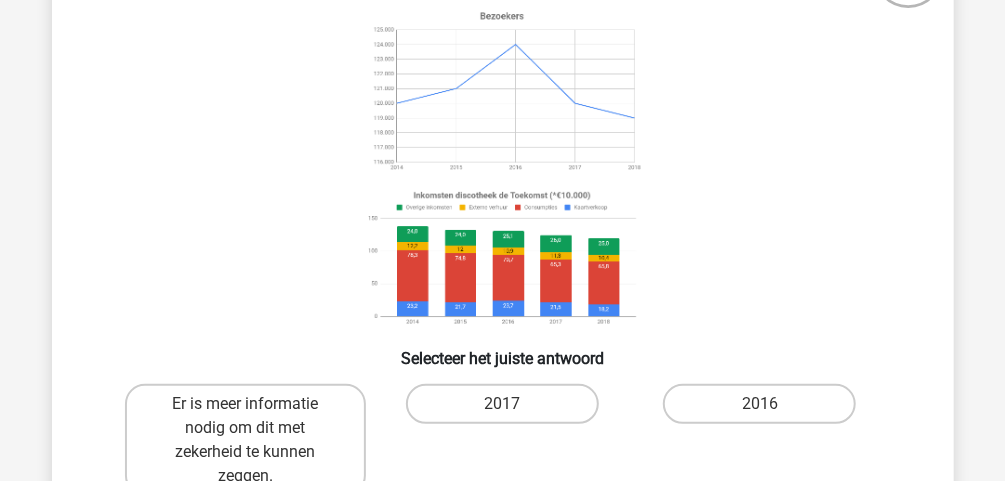 scroll, scrollTop: 92, scrollLeft: 0, axis: vertical 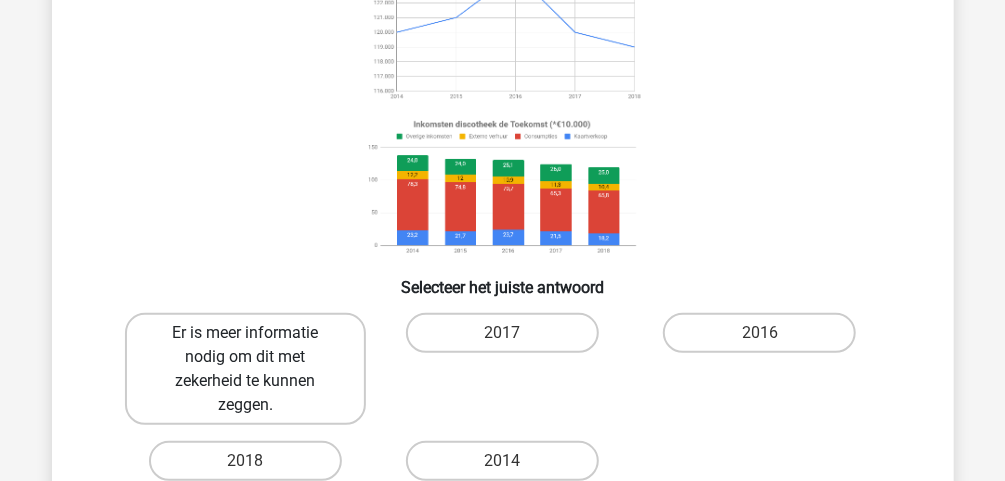 click on "Er is meer informatie nodig om dit met zekerheid te kunnen zeggen." at bounding box center [245, 369] 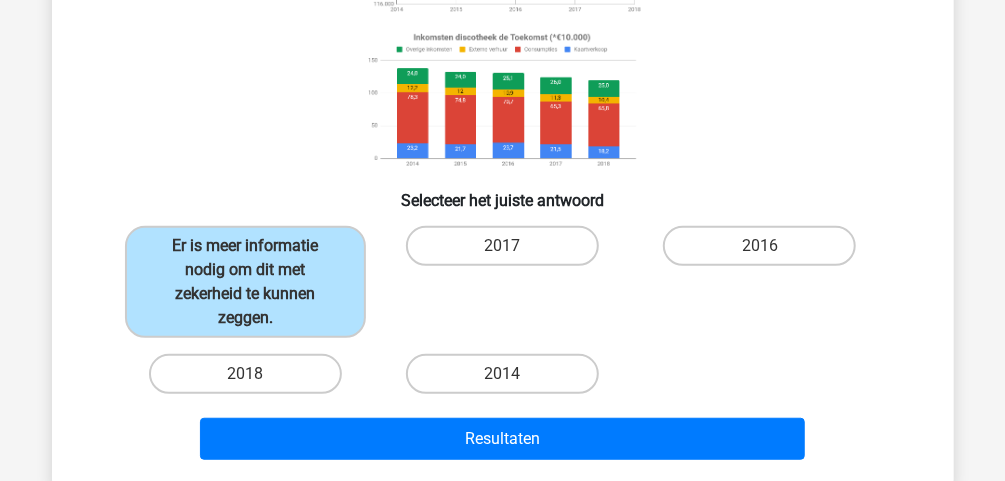 scroll, scrollTop: 412, scrollLeft: 0, axis: vertical 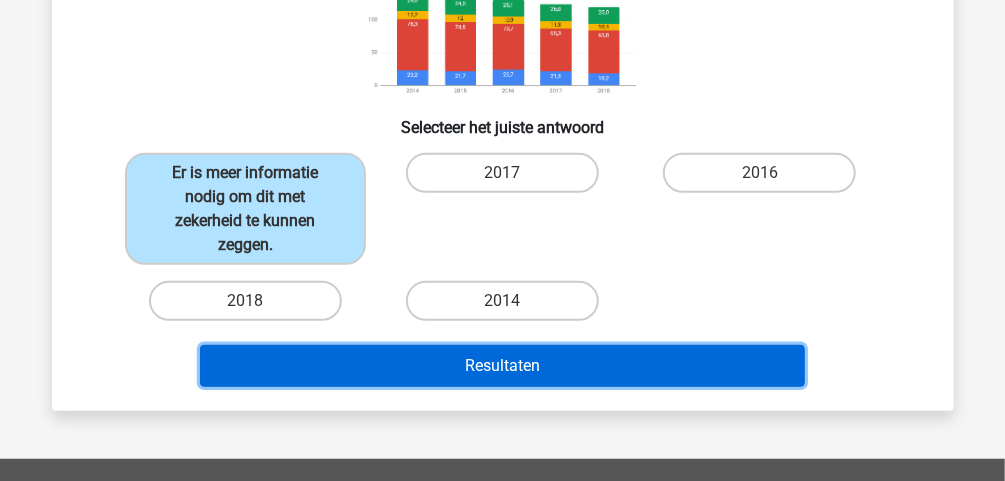 click on "[TEXT]" at bounding box center [502, 366] 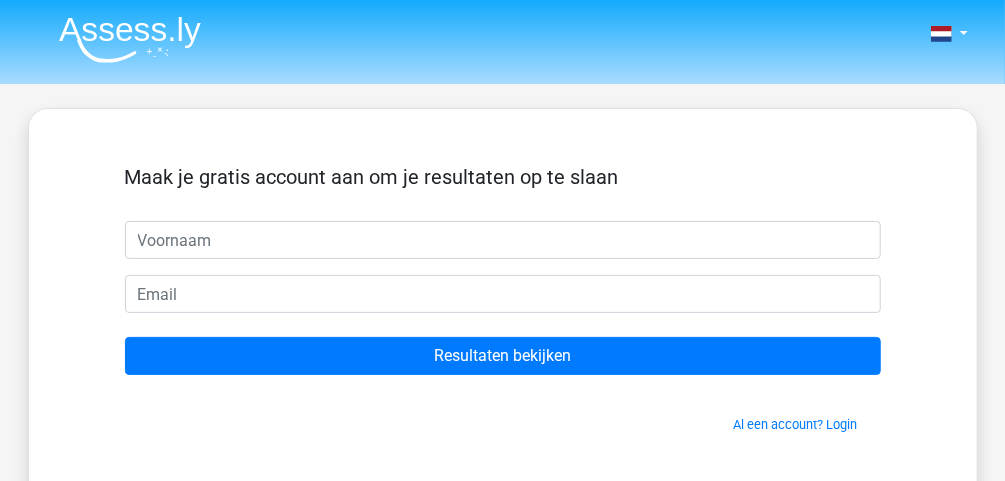 scroll, scrollTop: 0, scrollLeft: 0, axis: both 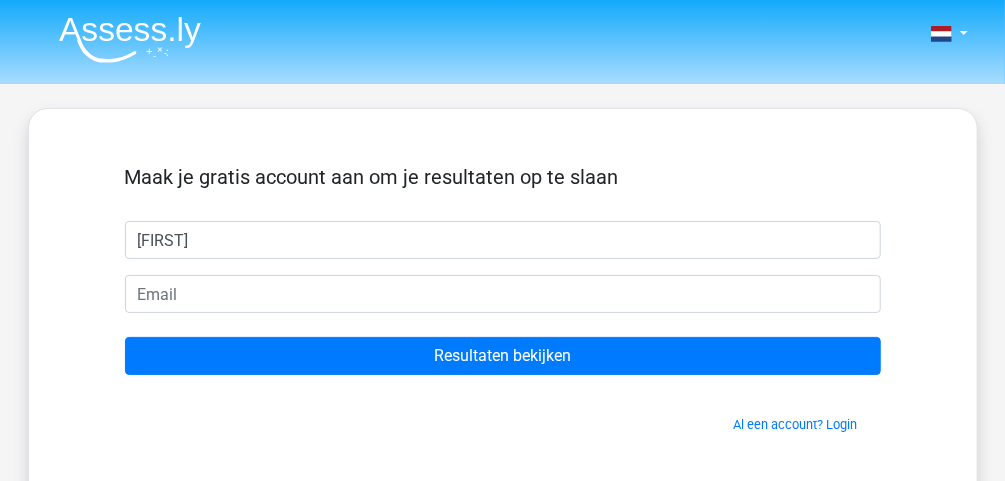 type on "Kim" 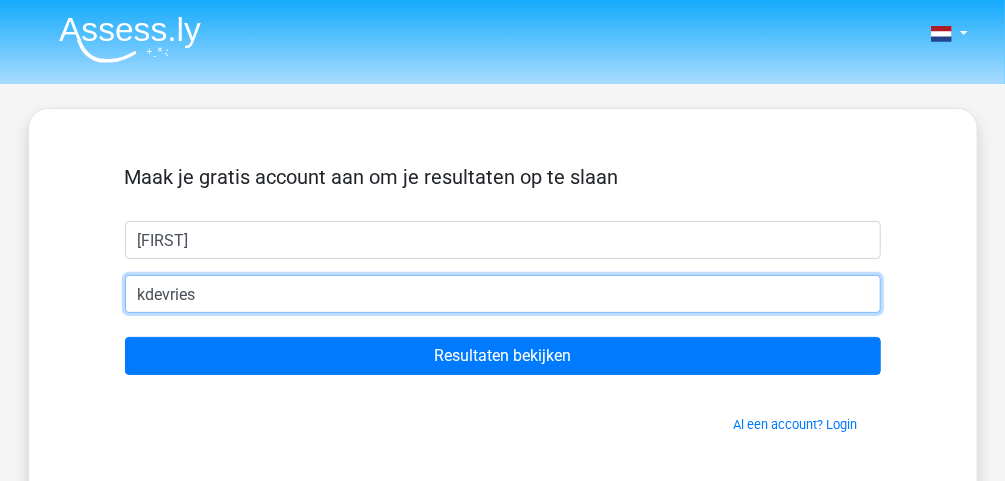 type on "[EMAIL]" 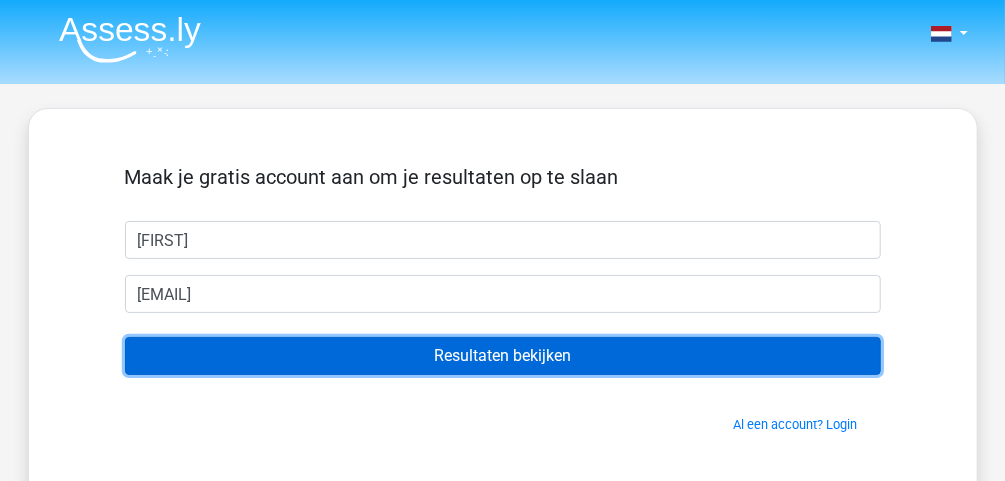 click on "Resultaten bekijken" at bounding box center [503, 356] 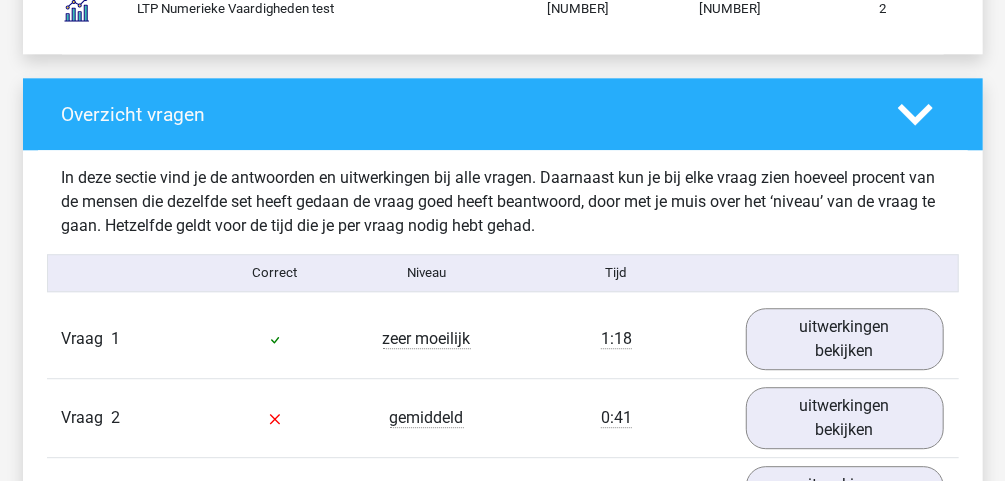 scroll, scrollTop: 2000, scrollLeft: 0, axis: vertical 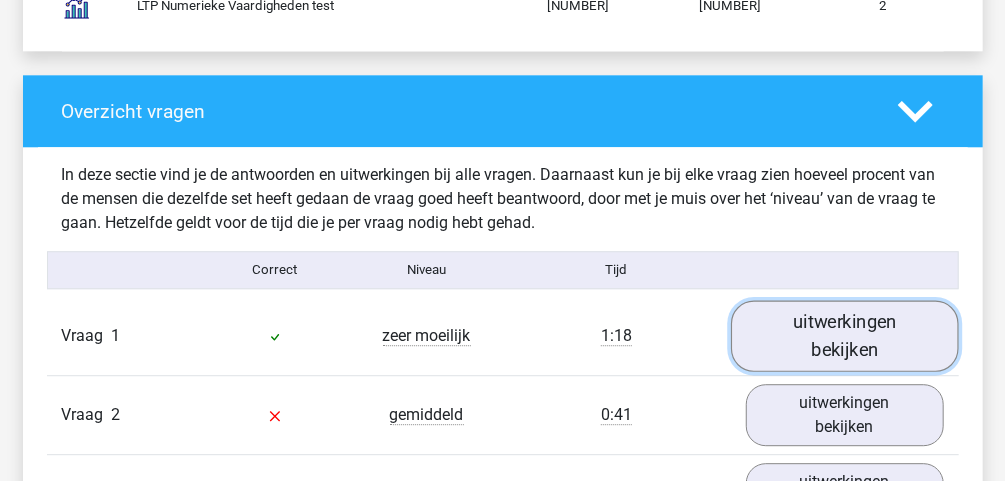 click on "uitwerkingen bekijken" at bounding box center [845, 335] 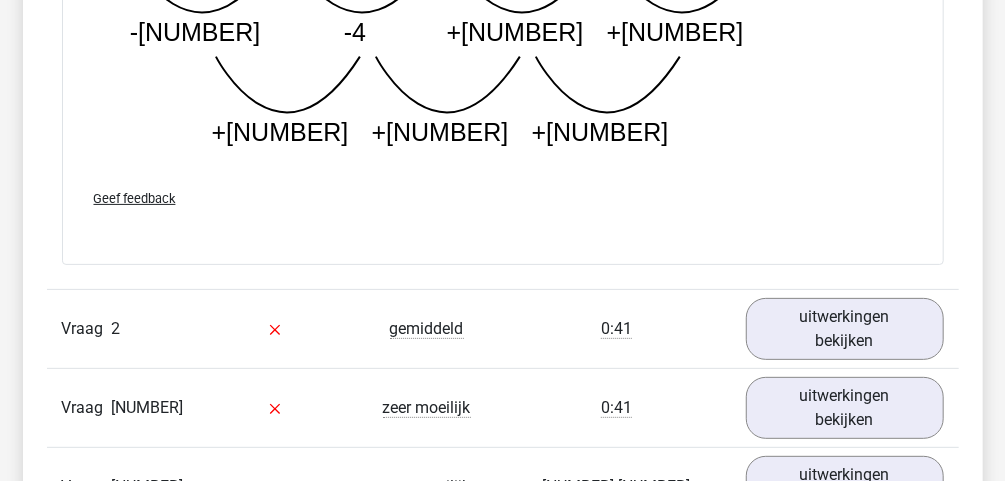scroll, scrollTop: 3040, scrollLeft: 0, axis: vertical 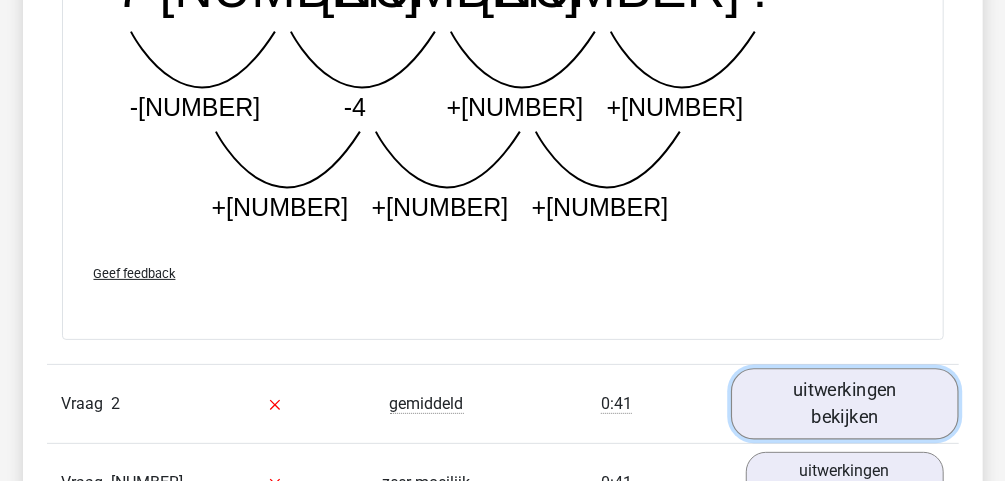 click on "uitwerkingen bekijken" at bounding box center [845, 403] 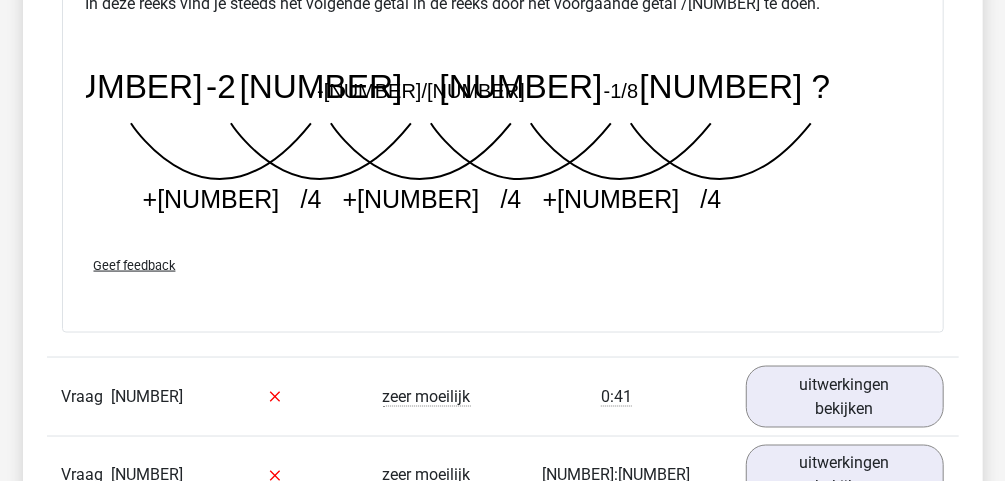 scroll, scrollTop: 4080, scrollLeft: 0, axis: vertical 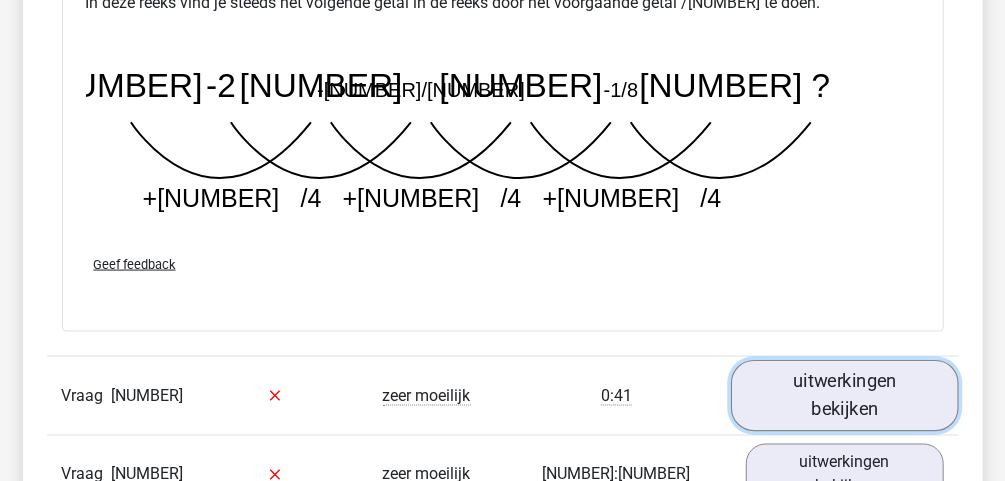 click on "uitwerkingen bekijken" at bounding box center [845, 395] 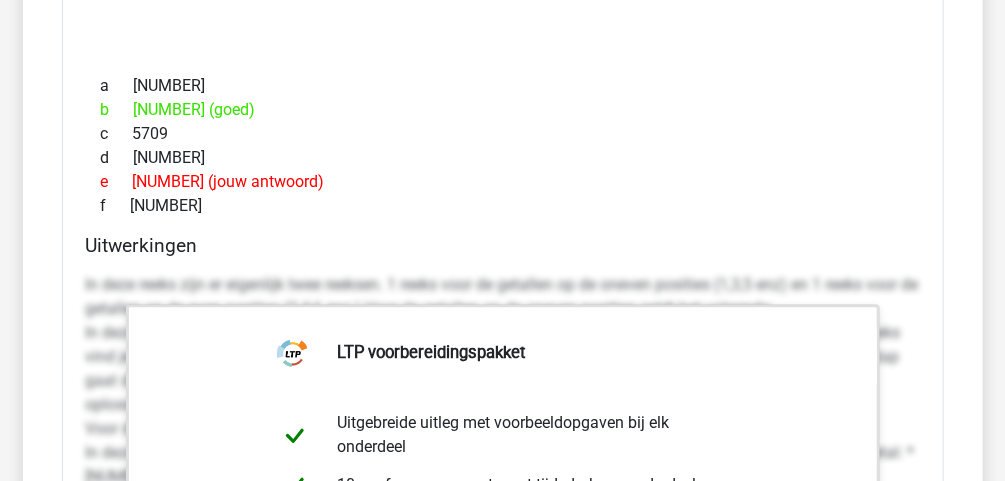 scroll, scrollTop: 4720, scrollLeft: 0, axis: vertical 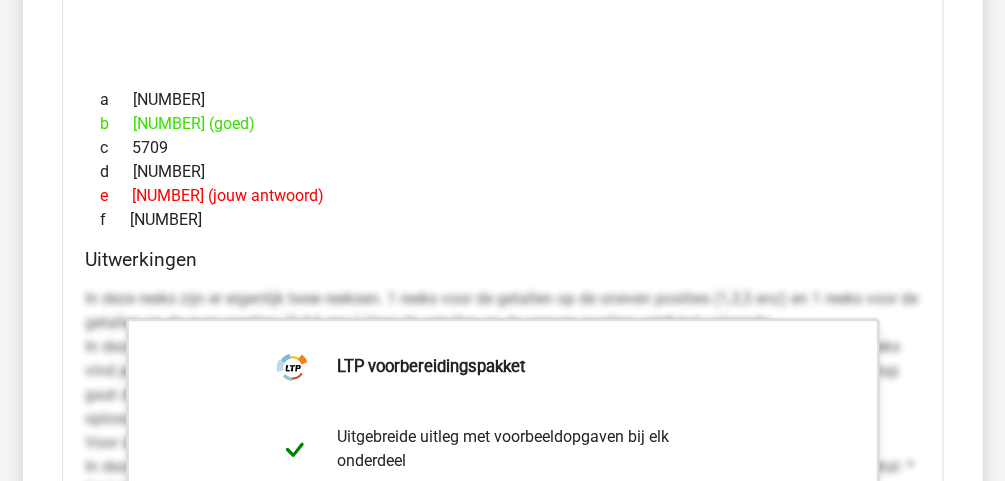 click on "In deze reeks zijn er eigenlijk twee reeksen. 1 reeks voor de getallen op de oneven posities (1,3,5 enz) en 1 reeks voor de getallen op de even posities (2,4,6 enz.) Voor de getallen op de oneven posities geldt het volgende:   In deze reeks vind je het tweede getal in de reeks door het eerste getal -6 te doen. Het derde getal in de reeks vind je door het tweede getal -11 te doen. Je ziet dat dit niet hetzelfde getal is als bij de eerste stap. Elke stap gaat dit getal namelijk -5. Kijk goed naar de boogjes om te zien hoe je dit soort opgaven het beste kunt oplossen!   Voor de getallen op de even posities geldt het volgende: In deze reeks vind je steeds het volgende getal door de volgende tranformatie toe te passen op het voorgaande getal: *9 -1 Kijk goed naar de boogjes om te zien hoe je het volgende getal vindt!" at bounding box center [503, 395] 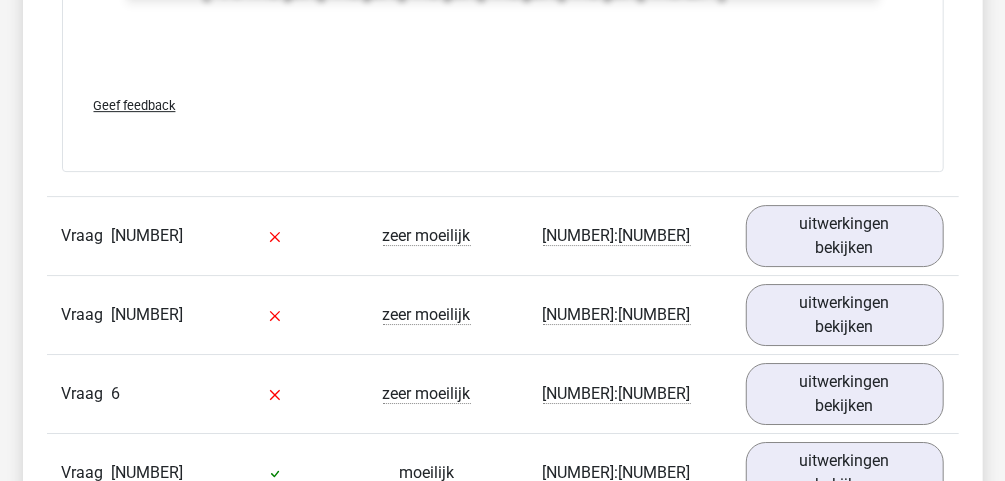 scroll, scrollTop: 5520, scrollLeft: 0, axis: vertical 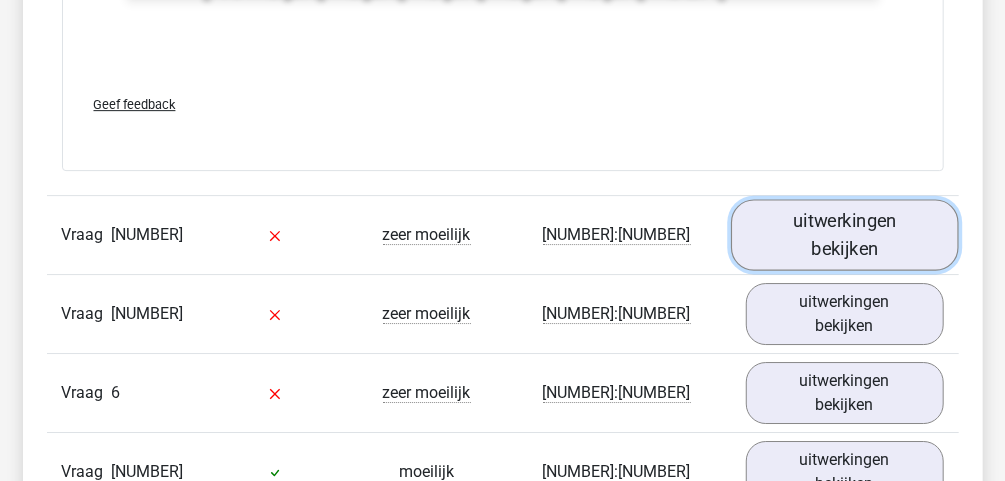 click on "uitwerkingen bekijken" at bounding box center [845, 235] 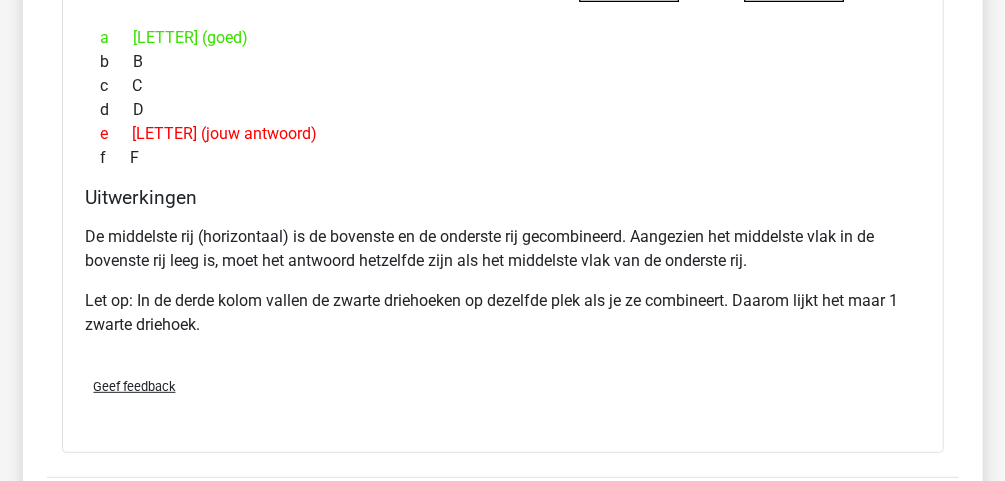 scroll, scrollTop: 6320, scrollLeft: 0, axis: vertical 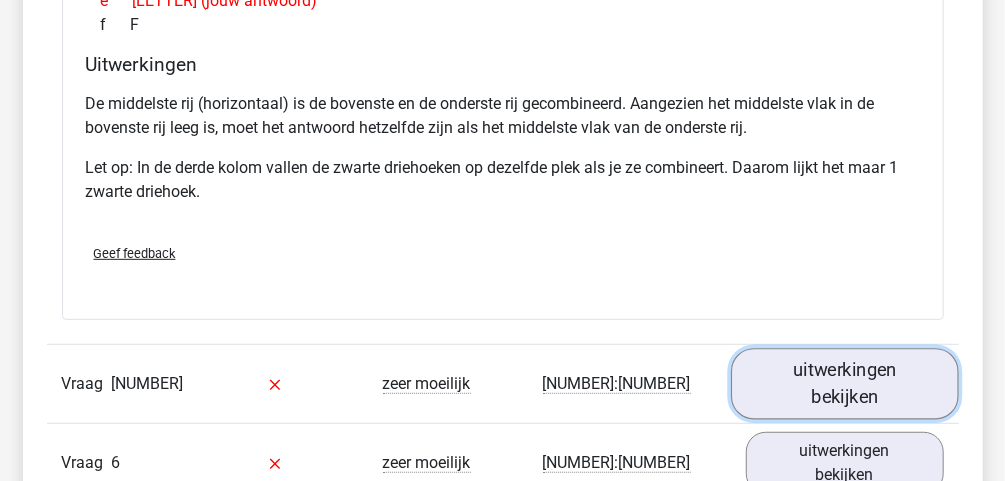 click on "uitwerkingen bekijken" at bounding box center (845, 384) 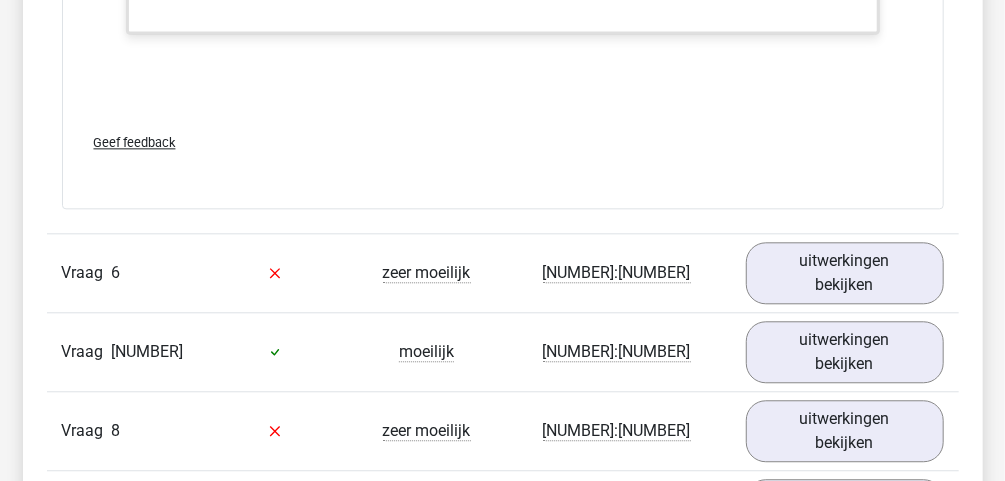 scroll, scrollTop: 7840, scrollLeft: 0, axis: vertical 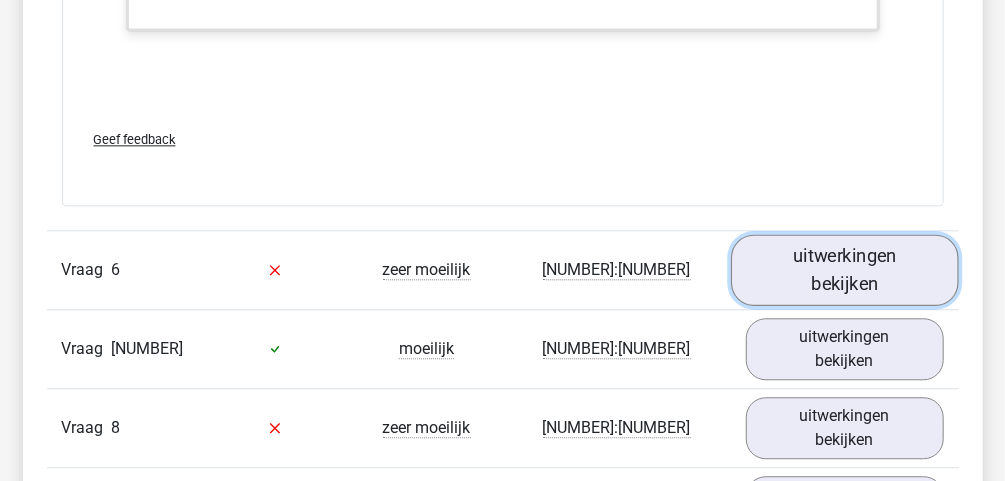 click on "uitwerkingen bekijken" at bounding box center (845, 269) 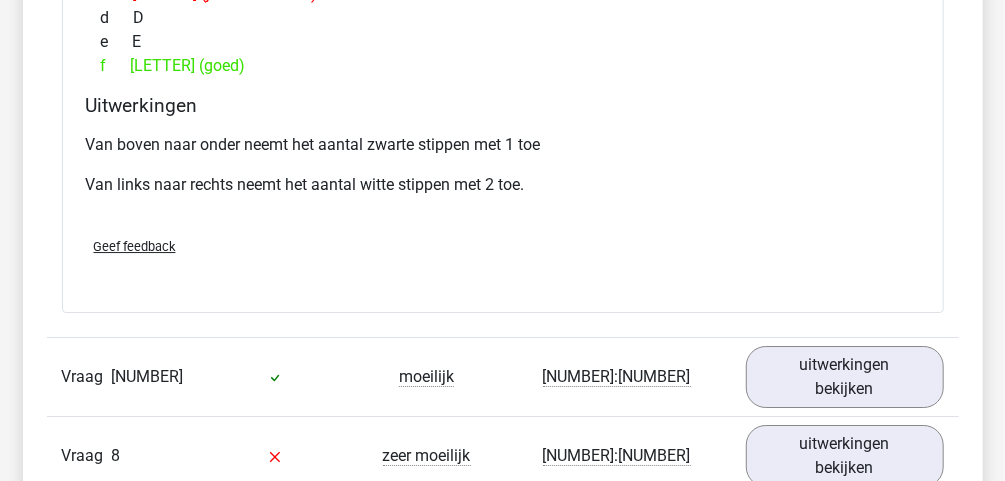scroll, scrollTop: 8800, scrollLeft: 0, axis: vertical 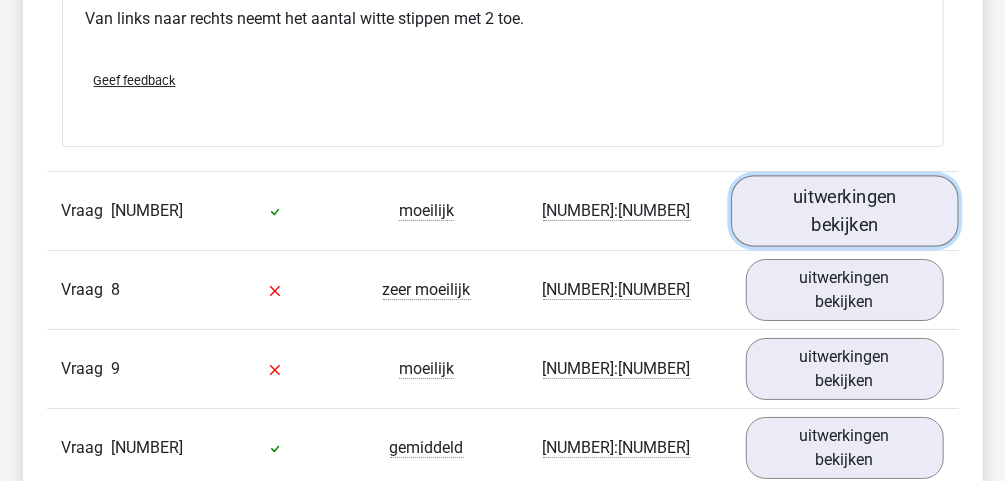 click on "uitwerkingen bekijken" at bounding box center (845, 210) 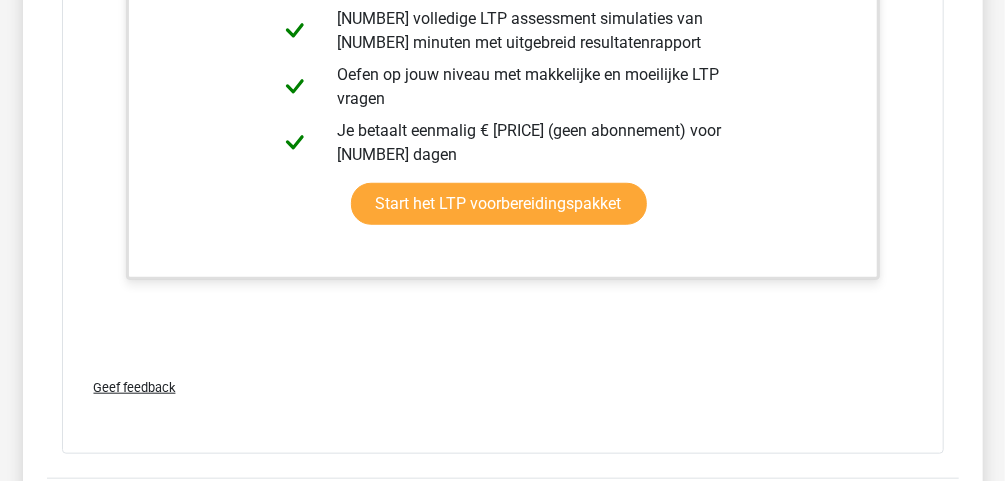 scroll, scrollTop: 9760, scrollLeft: 0, axis: vertical 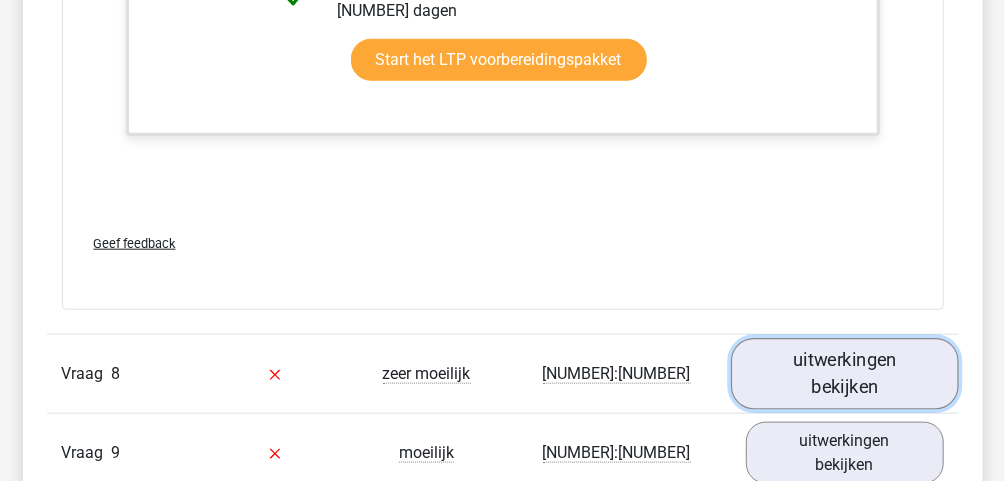 click on "uitwerkingen bekijken" at bounding box center (845, 373) 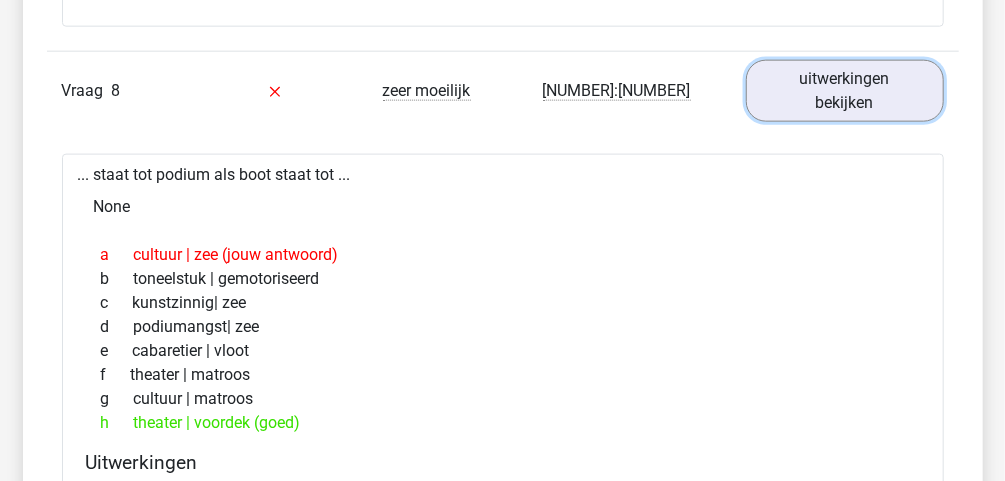 scroll, scrollTop: 10240, scrollLeft: 0, axis: vertical 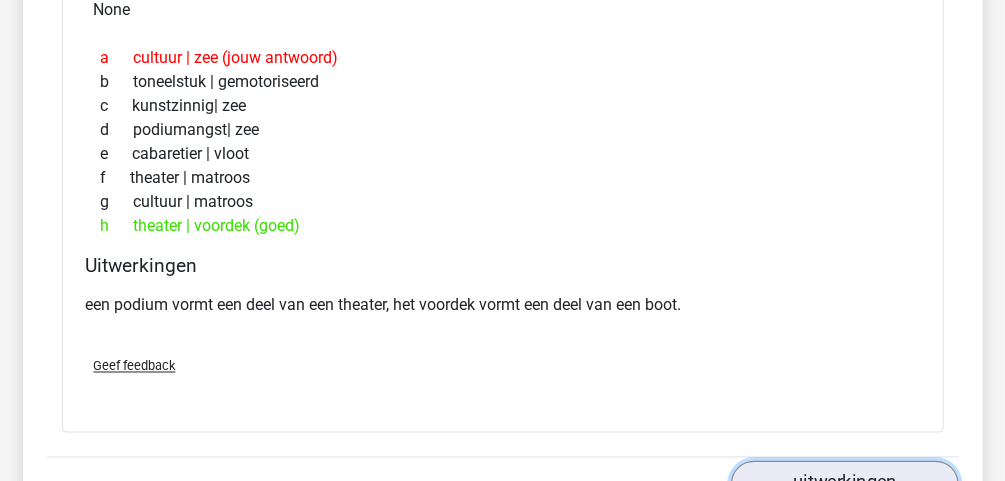 click on "uitwerkingen bekijken" at bounding box center (845, 497) 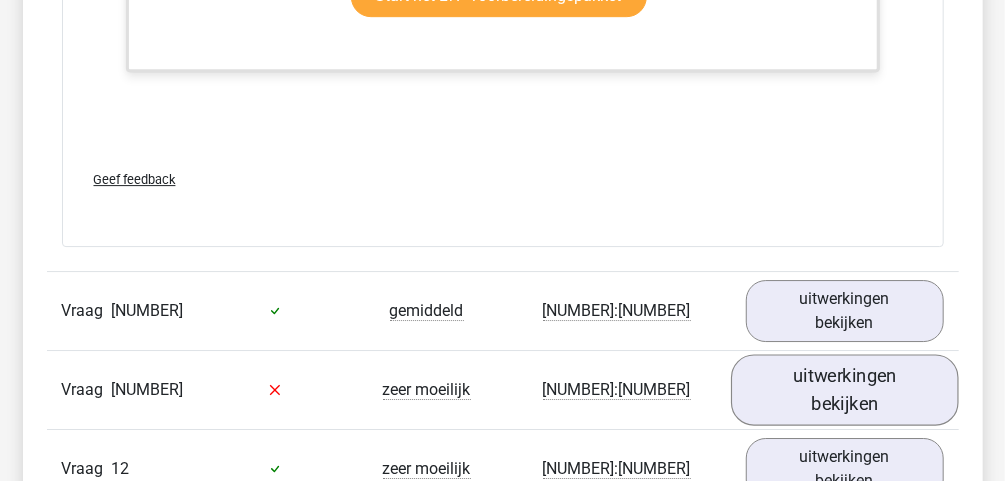 scroll, scrollTop: 11600, scrollLeft: 0, axis: vertical 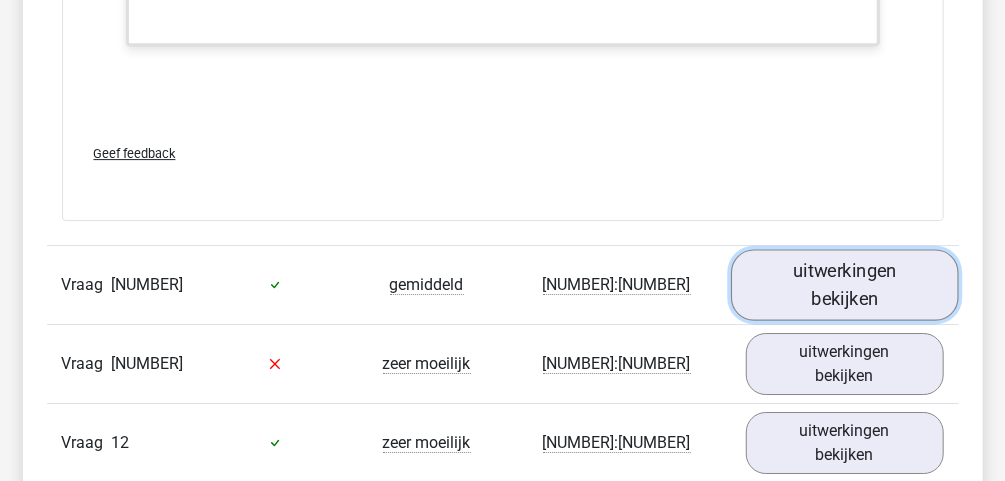 click on "uitwerkingen bekijken" at bounding box center [845, 284] 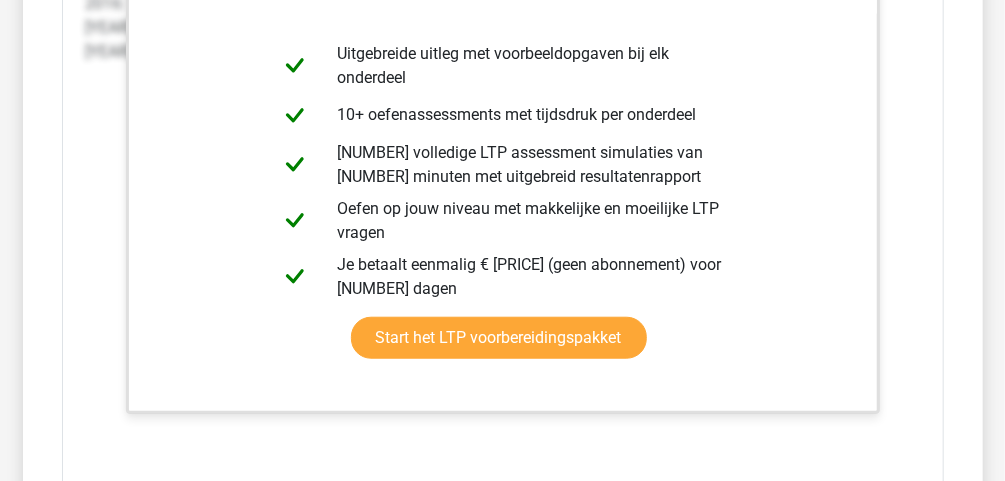 scroll, scrollTop: 12800, scrollLeft: 0, axis: vertical 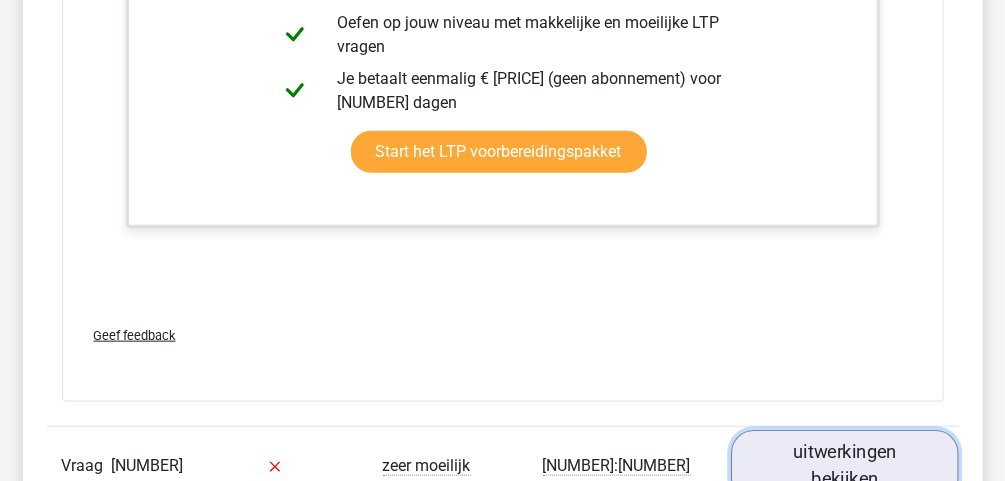click on "uitwerkingen bekijken" at bounding box center (845, 465) 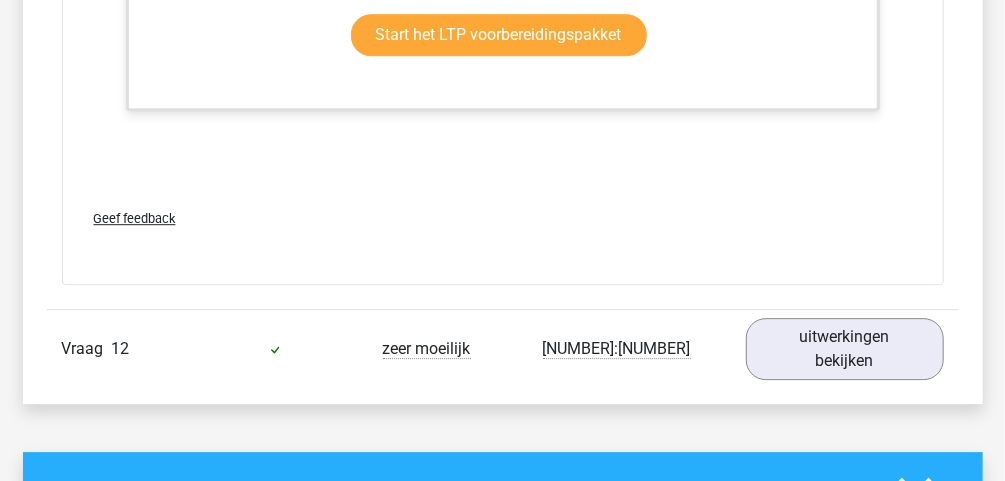 scroll, scrollTop: 14400, scrollLeft: 0, axis: vertical 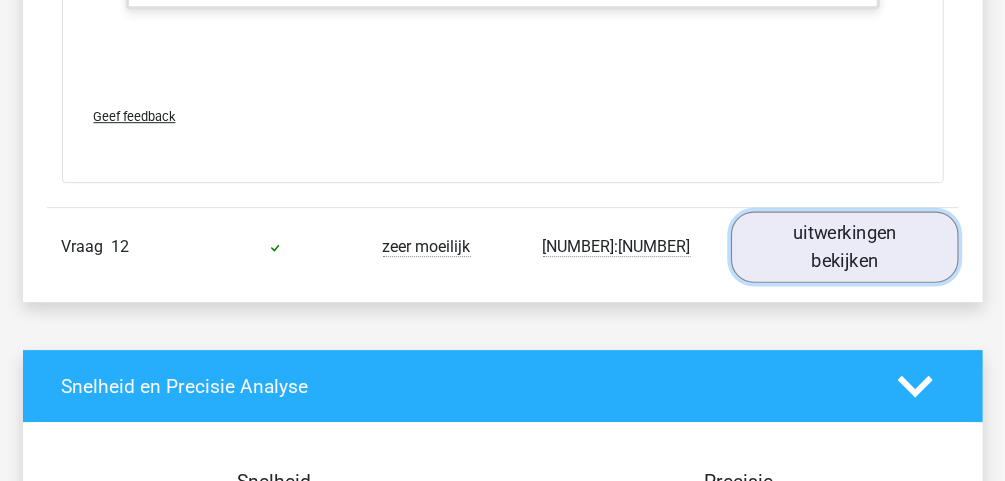 click on "uitwerkingen bekijken" at bounding box center (845, 246) 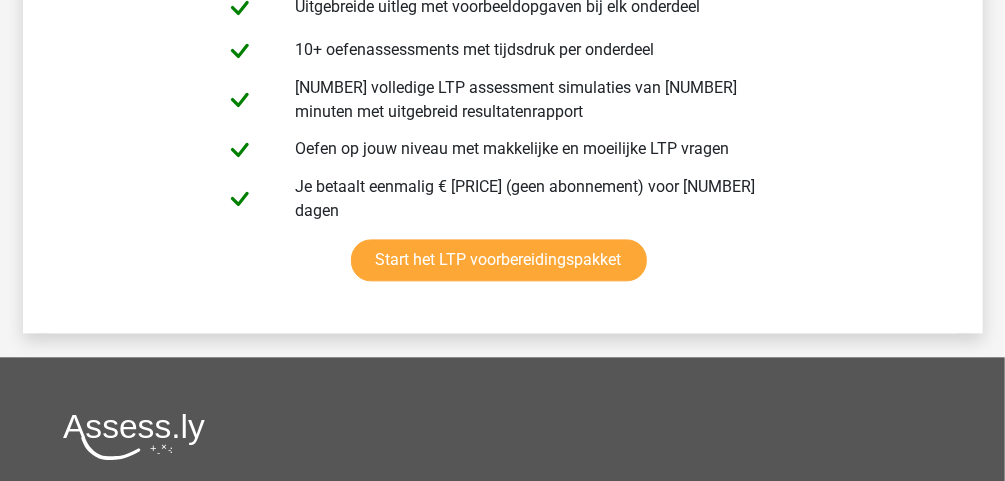scroll, scrollTop: 16960, scrollLeft: 0, axis: vertical 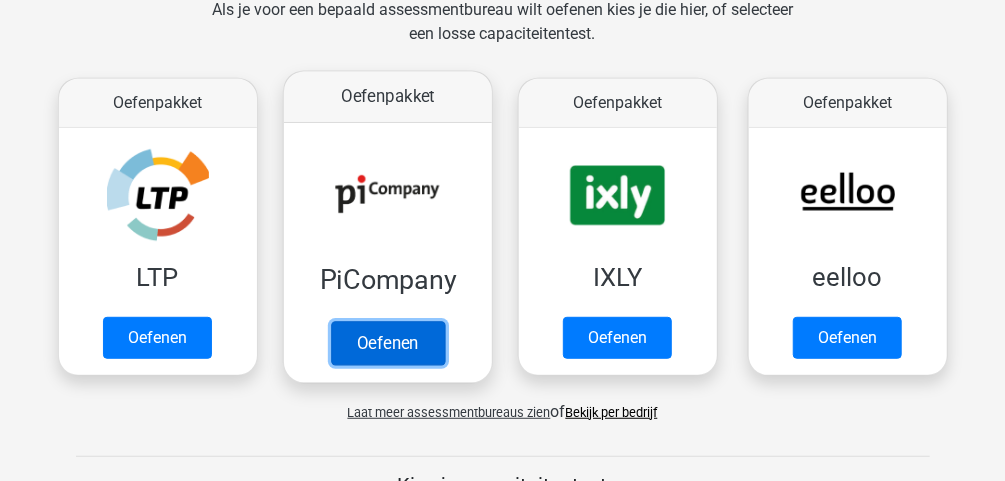 click on "Oefenen" at bounding box center (387, 343) 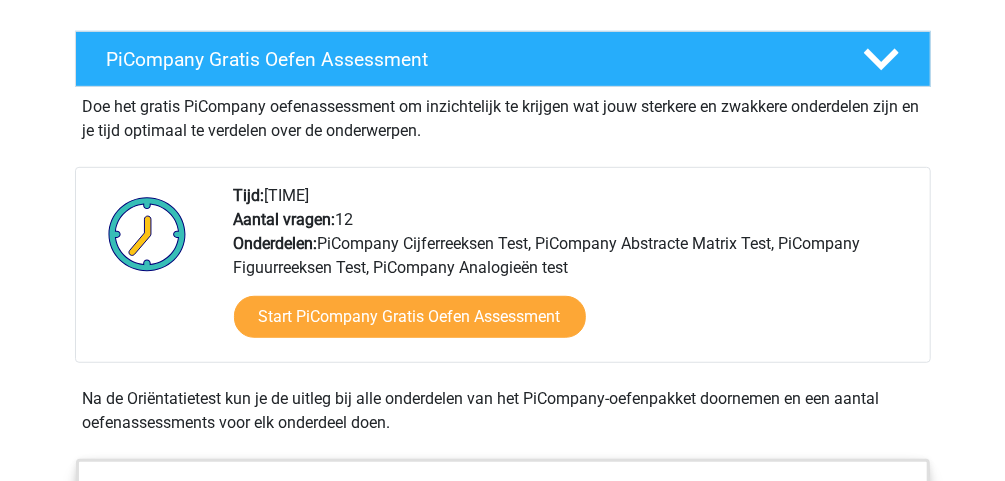 scroll, scrollTop: 400, scrollLeft: 0, axis: vertical 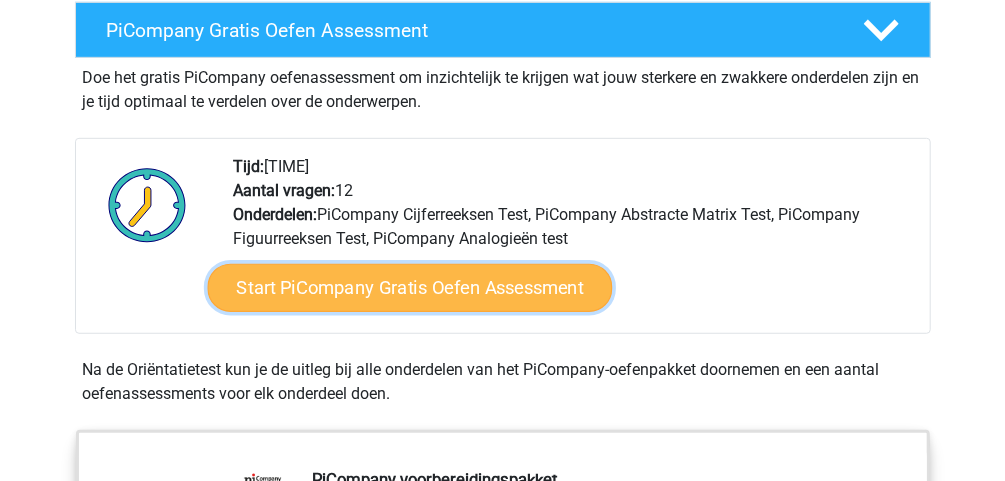click on "Start PiCompany Gratis Oefen Assessment" at bounding box center (409, 288) 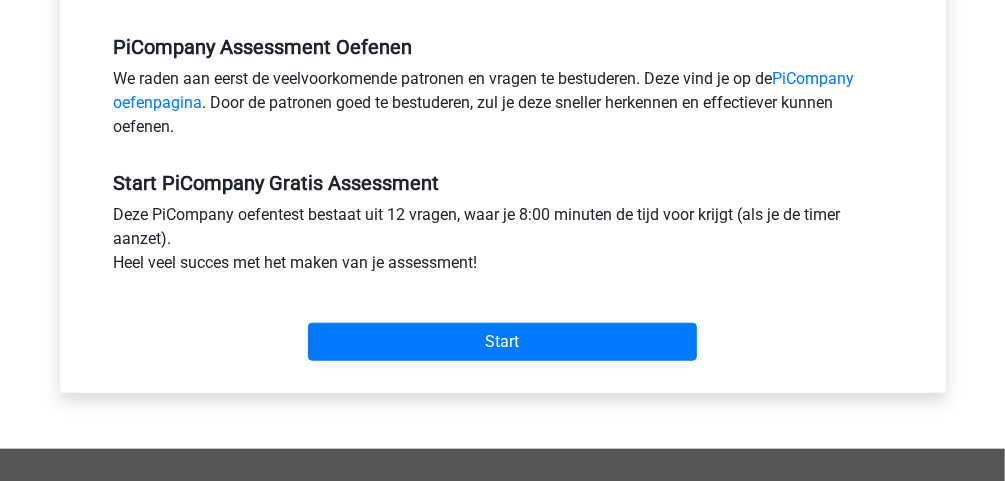 scroll, scrollTop: 640, scrollLeft: 0, axis: vertical 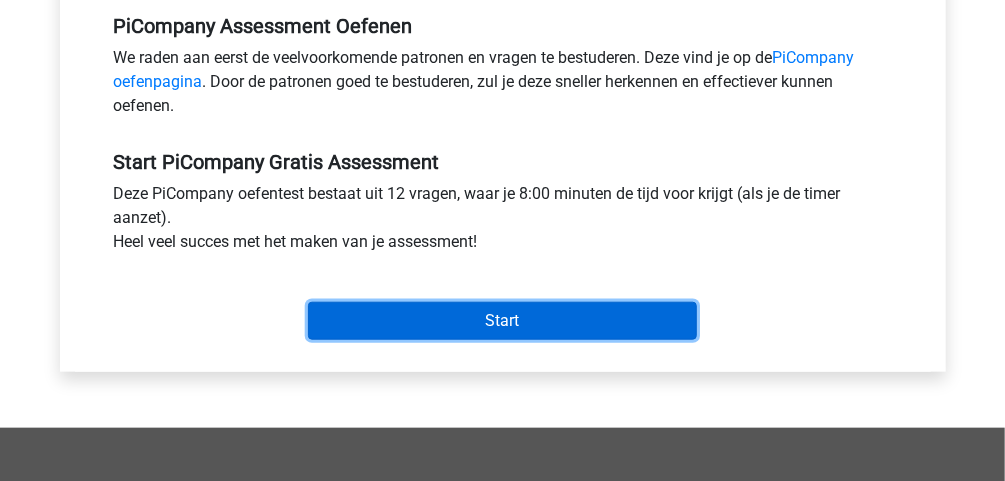 click on "Start" at bounding box center [502, 321] 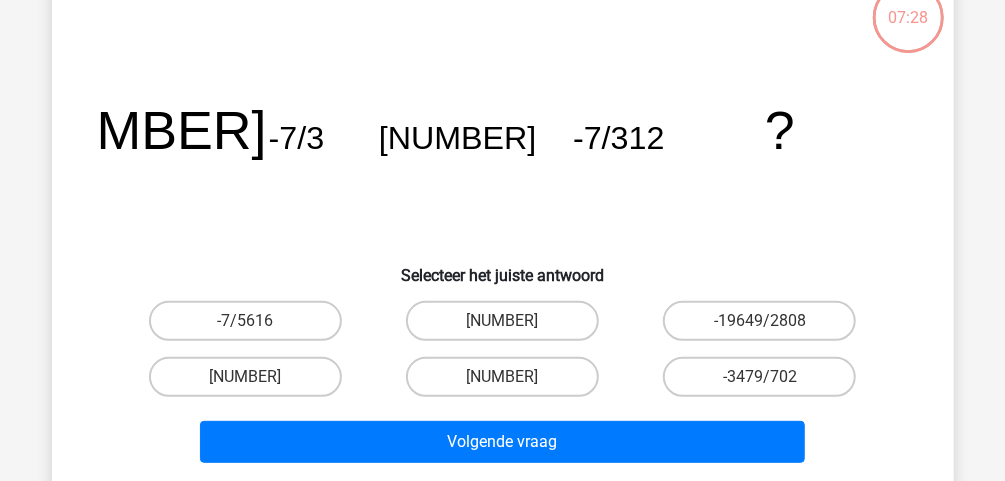 scroll, scrollTop: 160, scrollLeft: 0, axis: vertical 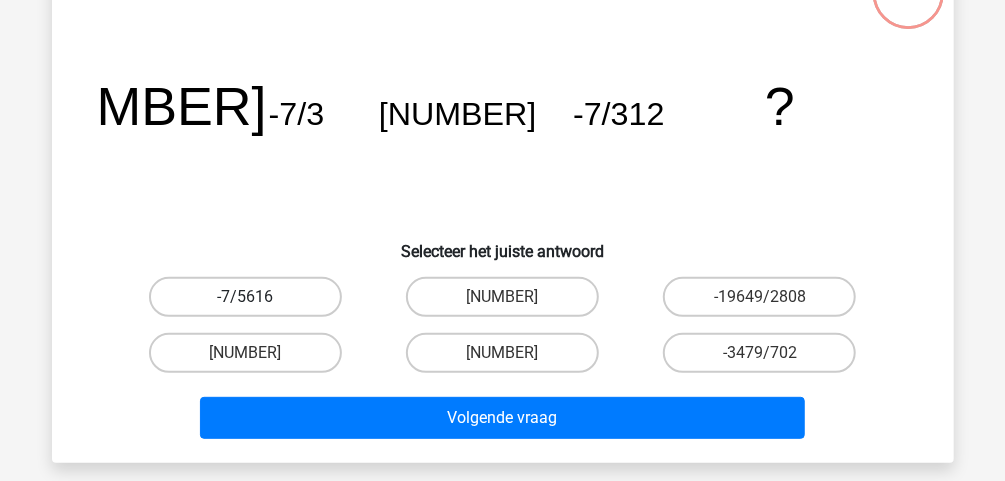 click on "-7/5616" at bounding box center [245, 297] 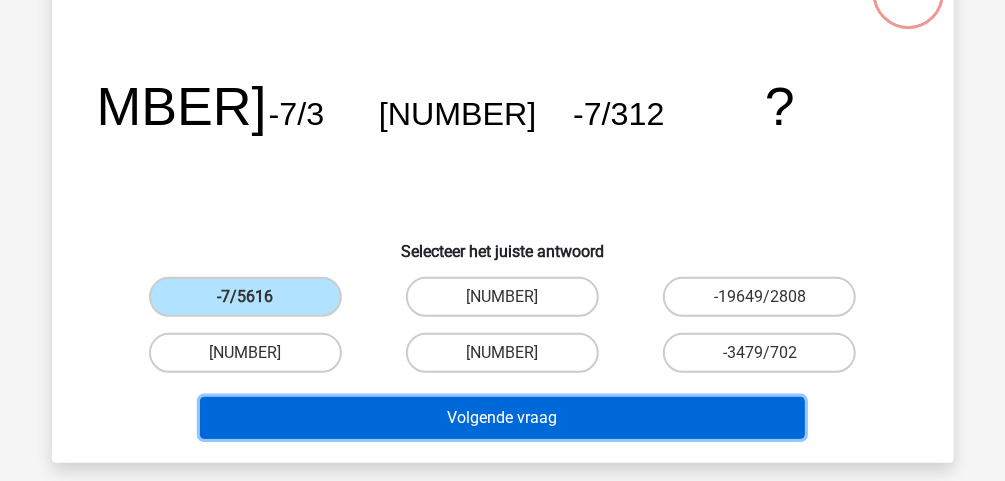 click on "Volgende vraag" at bounding box center [502, 418] 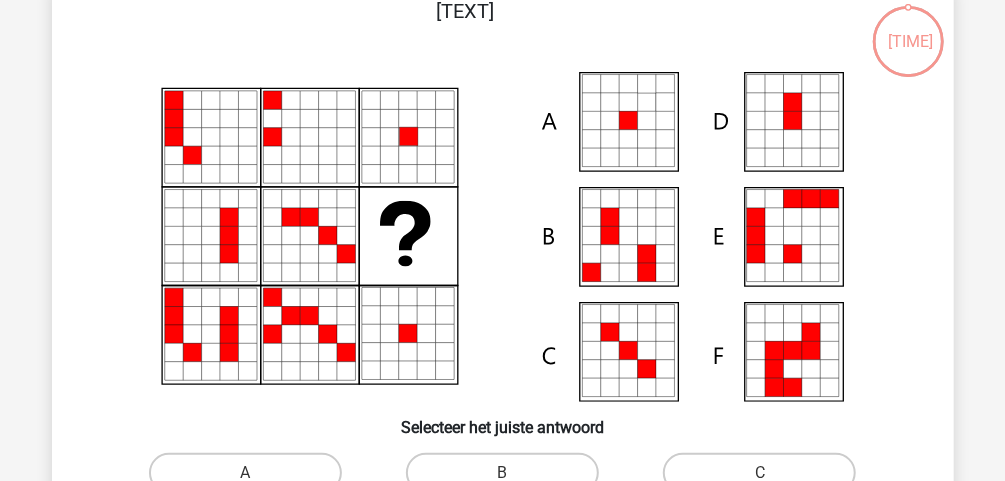 scroll, scrollTop: 92, scrollLeft: 0, axis: vertical 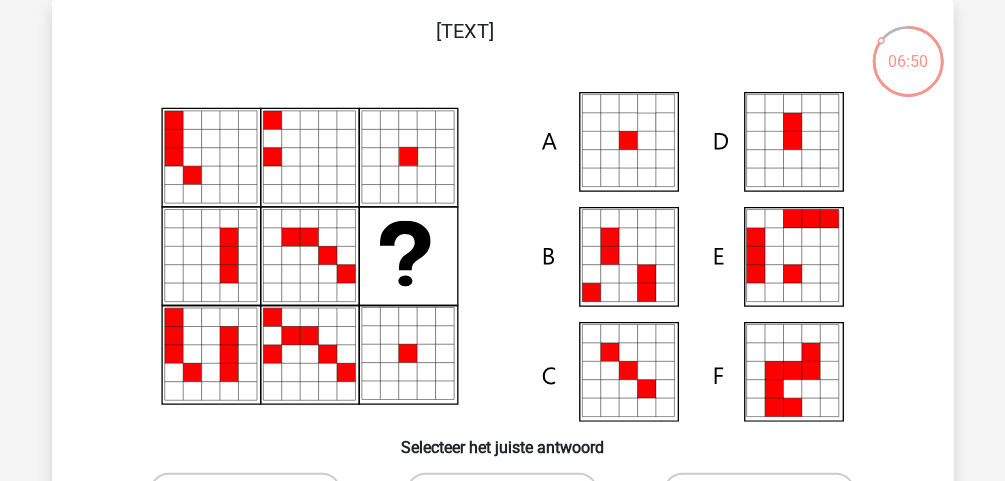 click at bounding box center (628, 104) 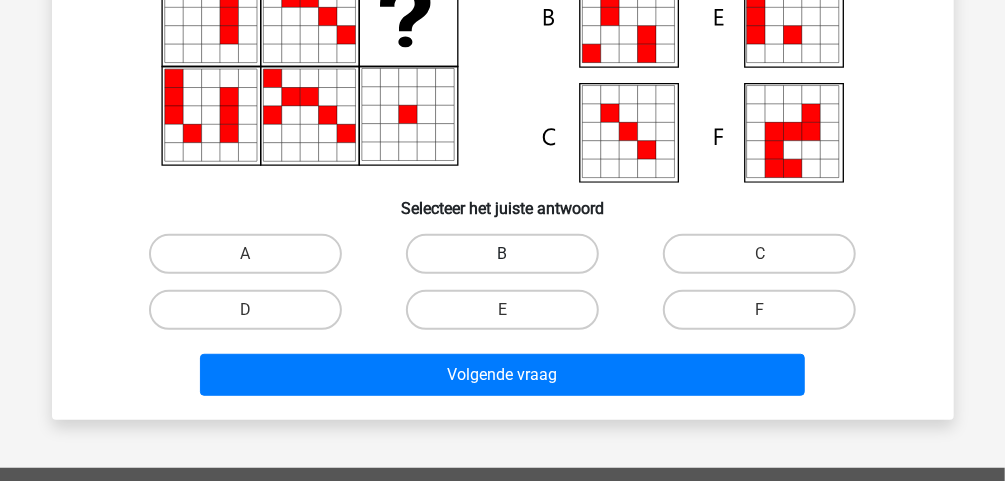 scroll, scrollTop: 332, scrollLeft: 0, axis: vertical 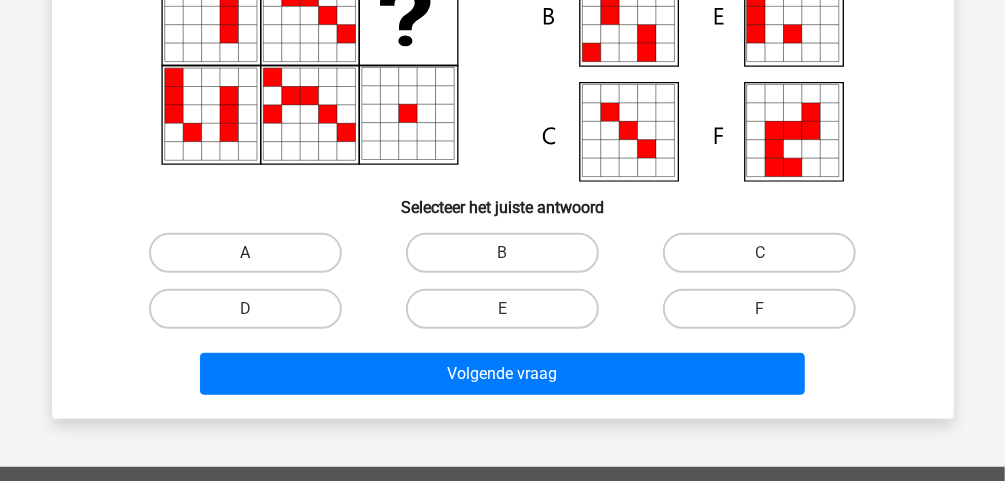 click on "A" at bounding box center (245, 253) 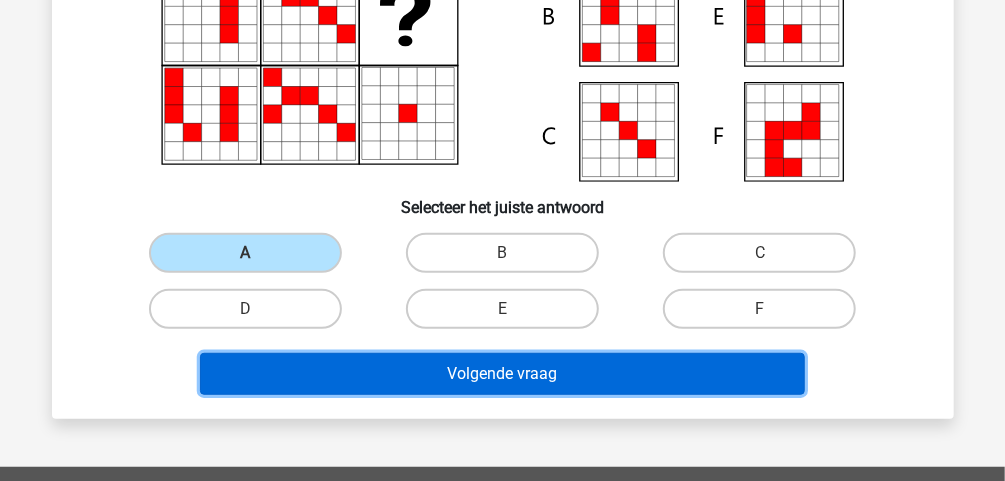 click on "Volgende vraag" at bounding box center [502, 374] 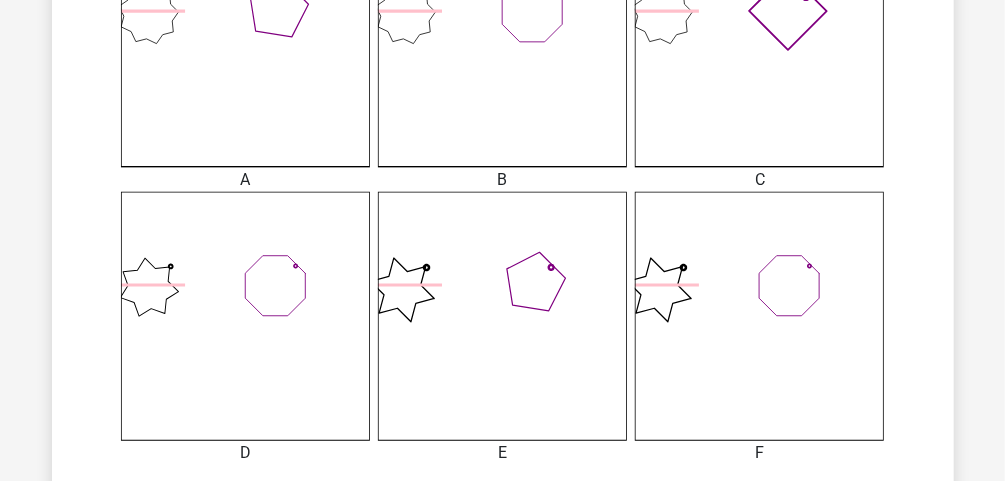 scroll, scrollTop: 652, scrollLeft: 0, axis: vertical 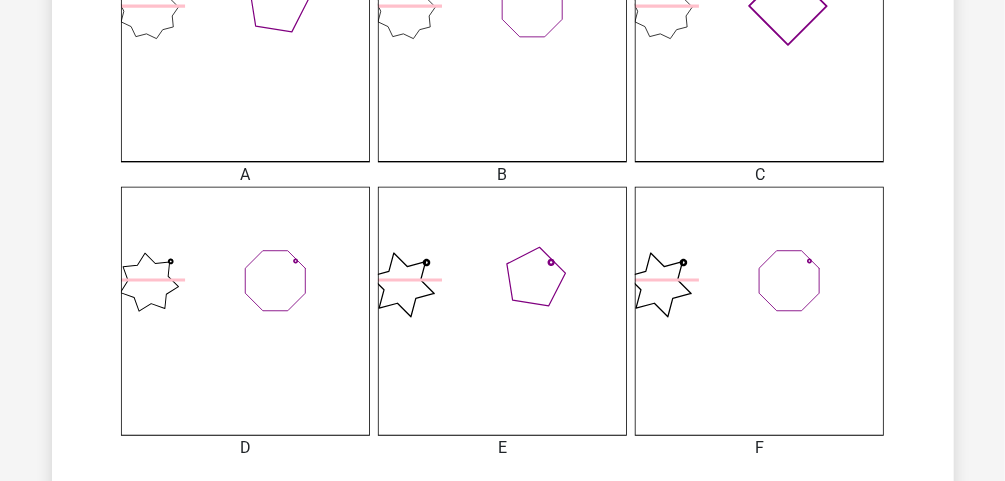 click at bounding box center [245, 37] 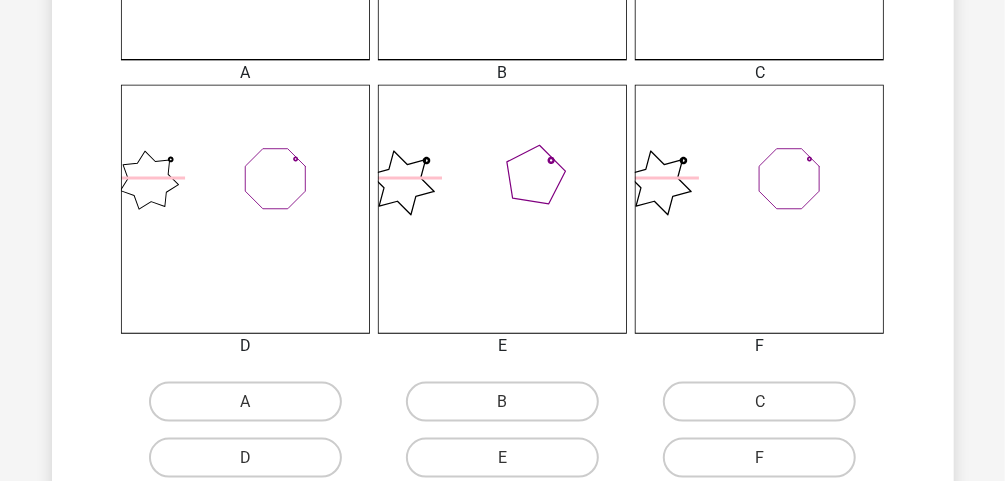 scroll, scrollTop: 812, scrollLeft: 0, axis: vertical 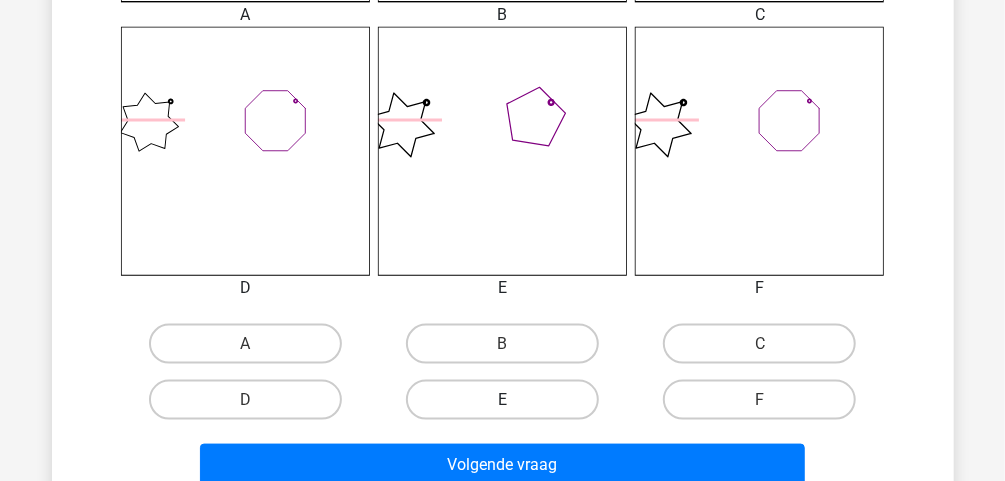 click on "E" at bounding box center (502, 400) 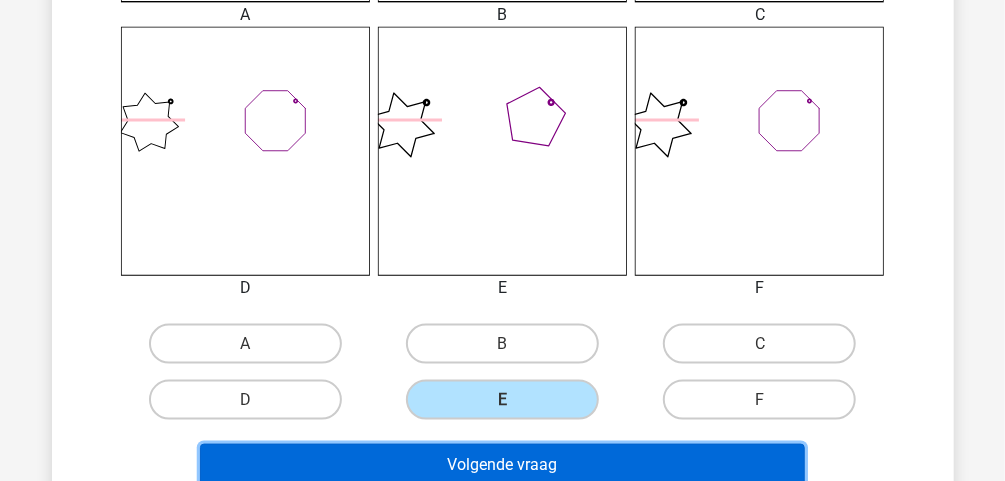 click on "Volgende vraag" at bounding box center (502, 465) 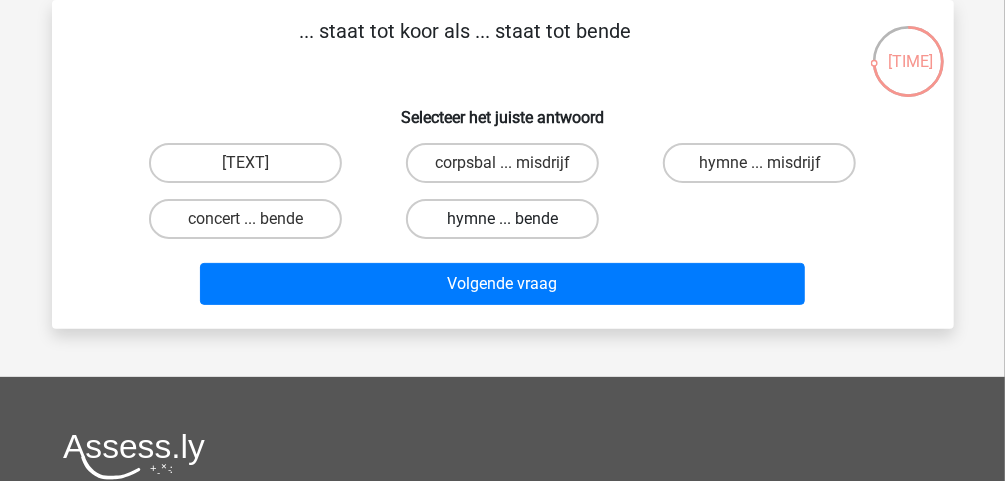 scroll, scrollTop: 12, scrollLeft: 0, axis: vertical 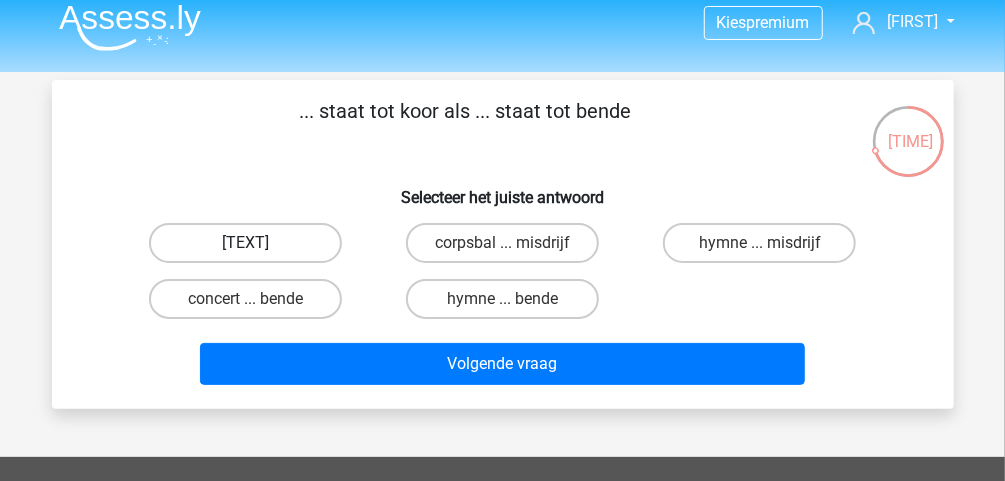 click on "[TEXT]" at bounding box center [245, 243] 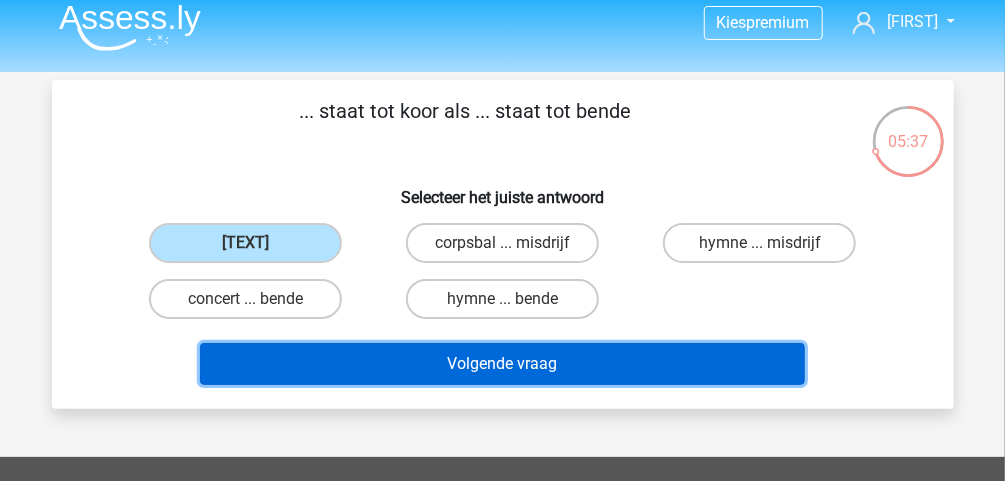 click on "Volgende vraag" at bounding box center [502, 364] 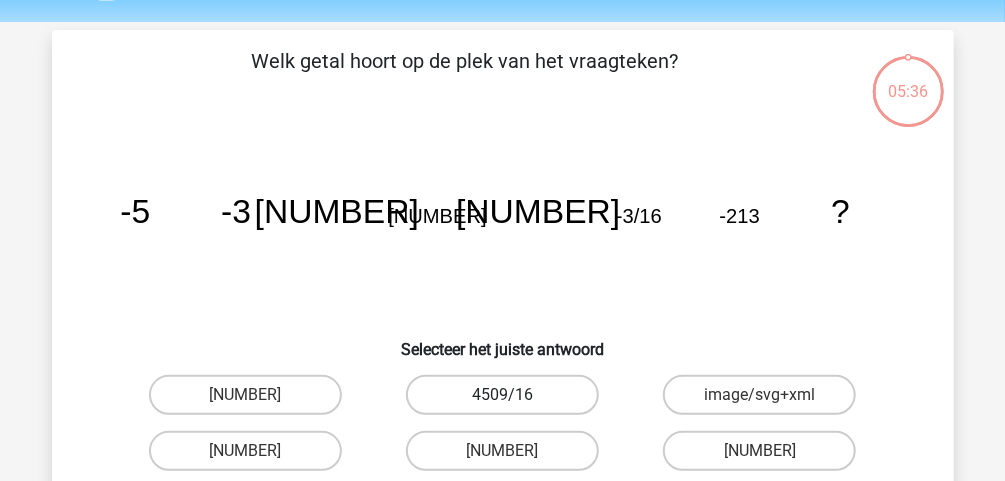 scroll, scrollTop: 92, scrollLeft: 0, axis: vertical 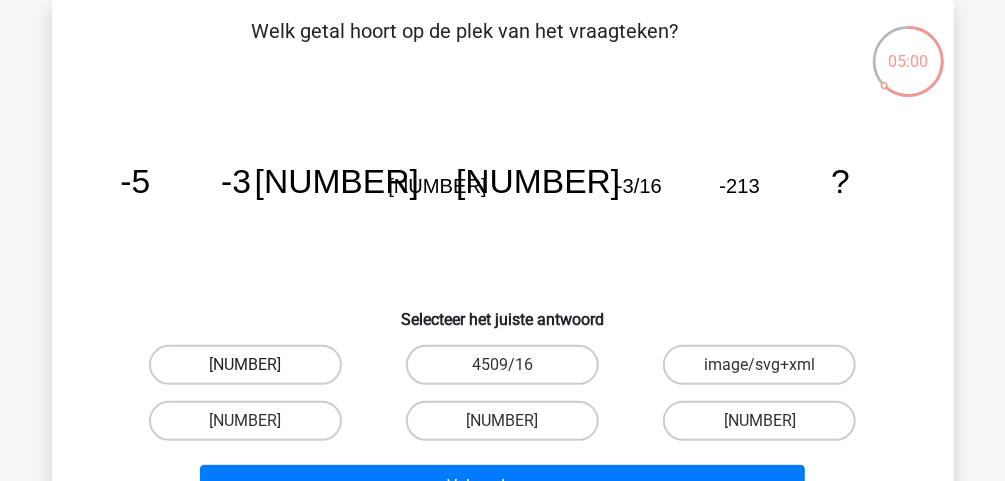 click on "[NUMBER]" at bounding box center [245, 365] 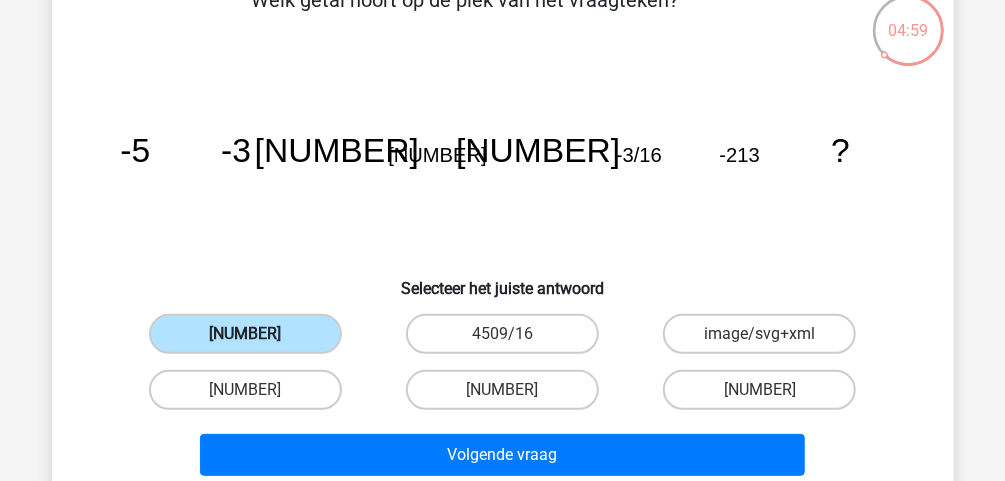 scroll, scrollTop: 172, scrollLeft: 0, axis: vertical 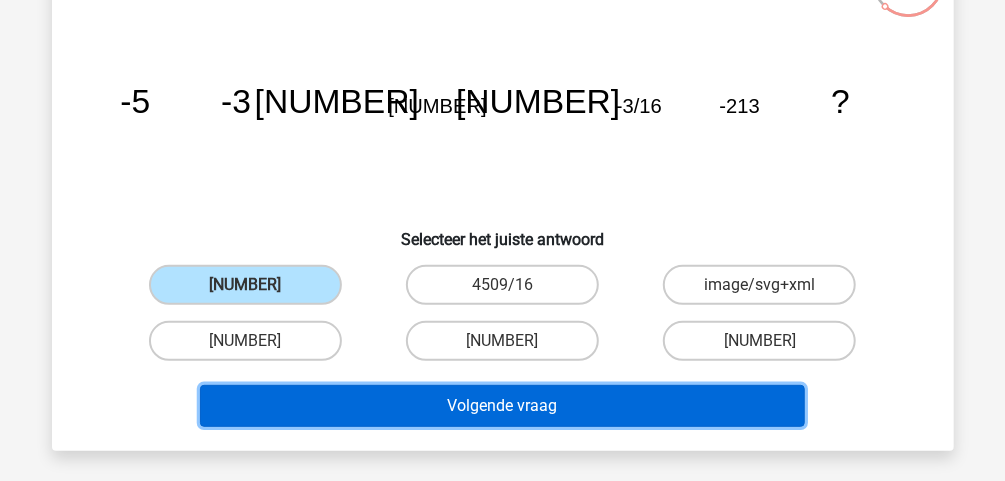 click on "Volgende vraag" at bounding box center [502, 406] 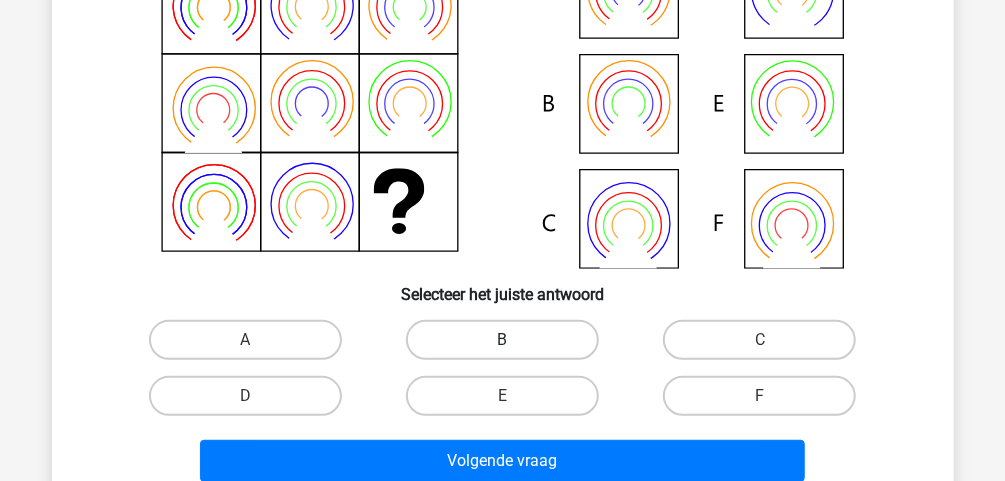 scroll, scrollTop: 252, scrollLeft: 0, axis: vertical 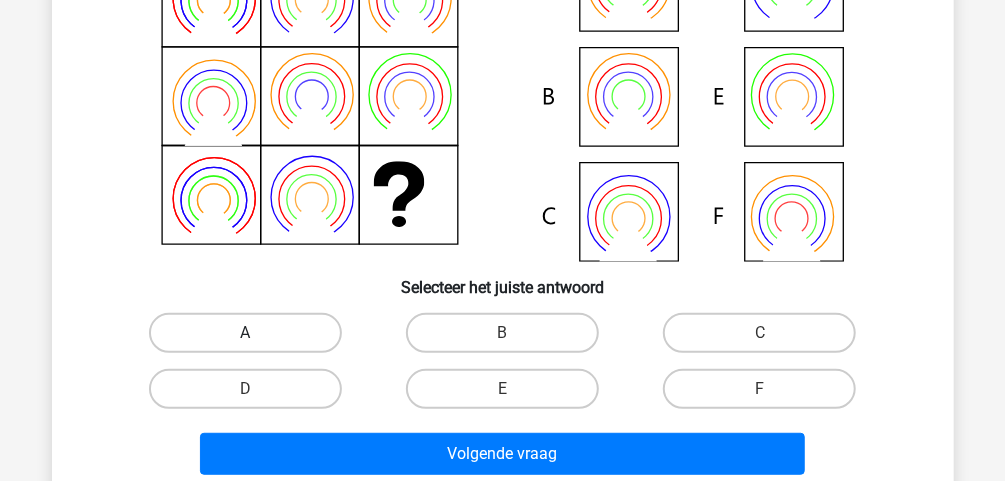 click on "A" at bounding box center [245, 333] 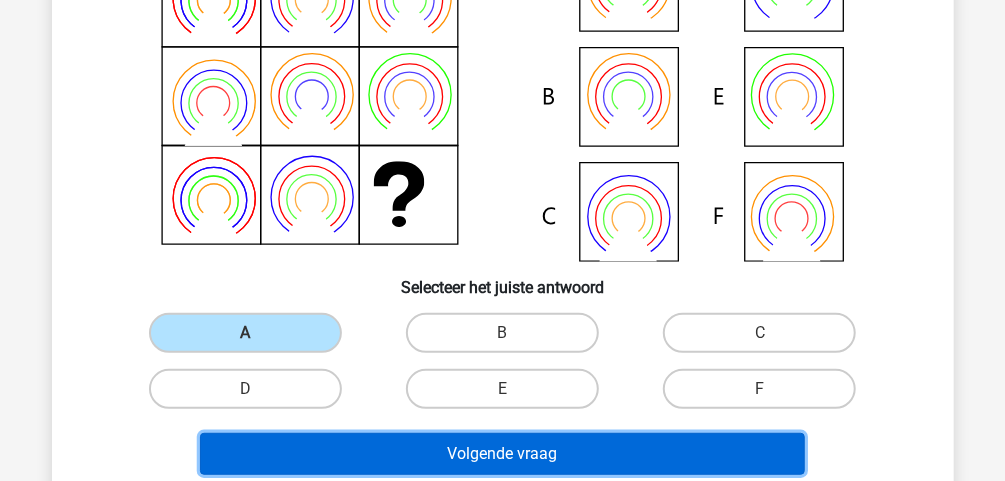 click on "Volgende vraag" at bounding box center (502, 454) 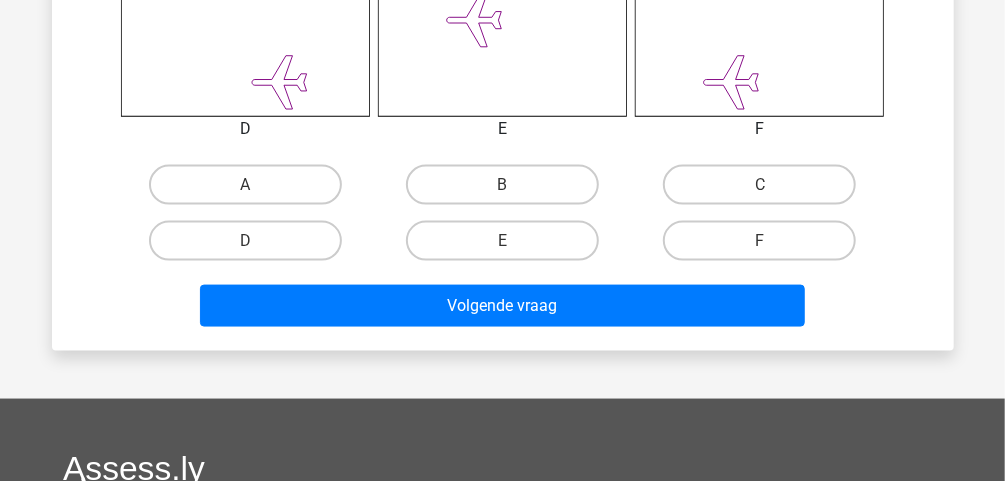 scroll, scrollTop: 972, scrollLeft: 0, axis: vertical 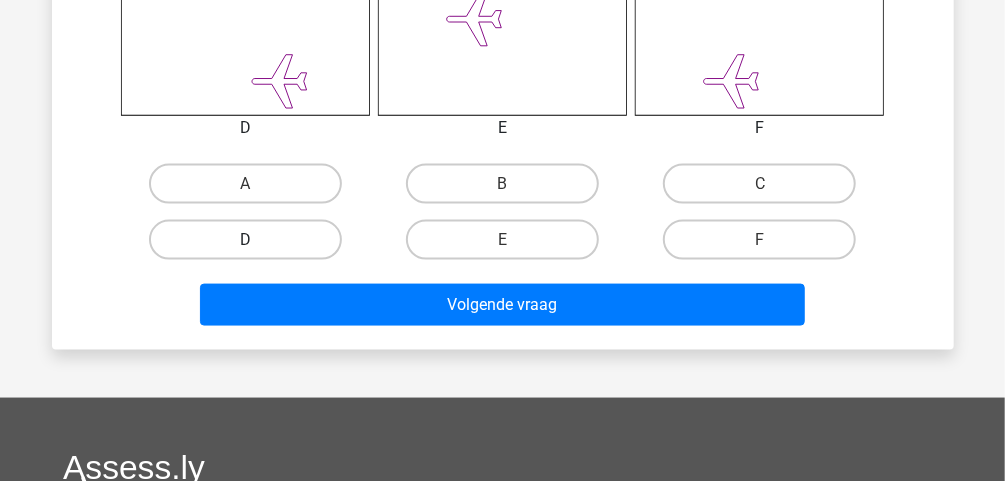 click on "D" at bounding box center (245, 240) 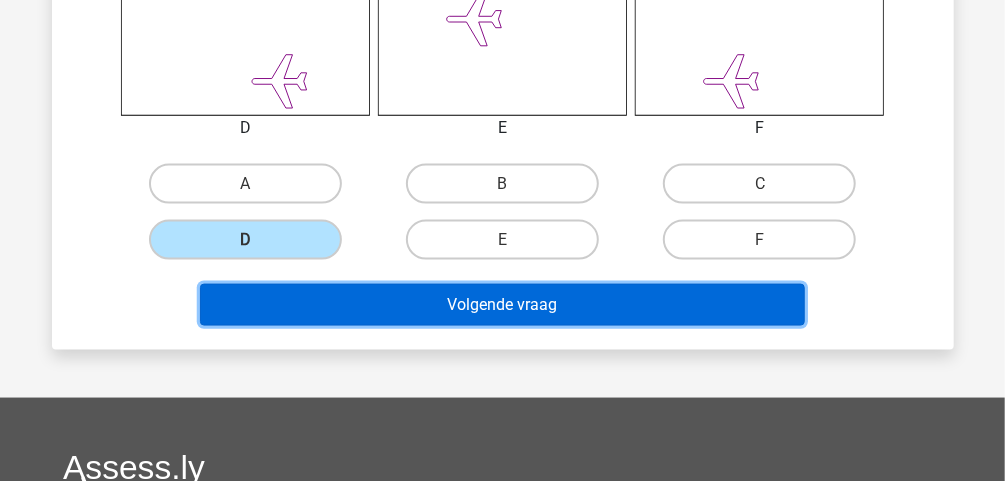 click on "Volgende vraag" at bounding box center [502, 305] 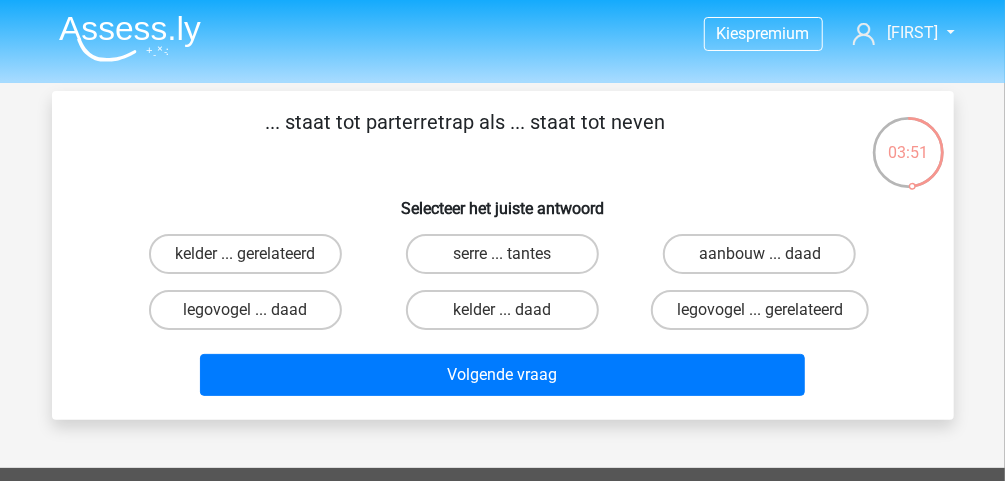 scroll, scrollTop: 0, scrollLeft: 0, axis: both 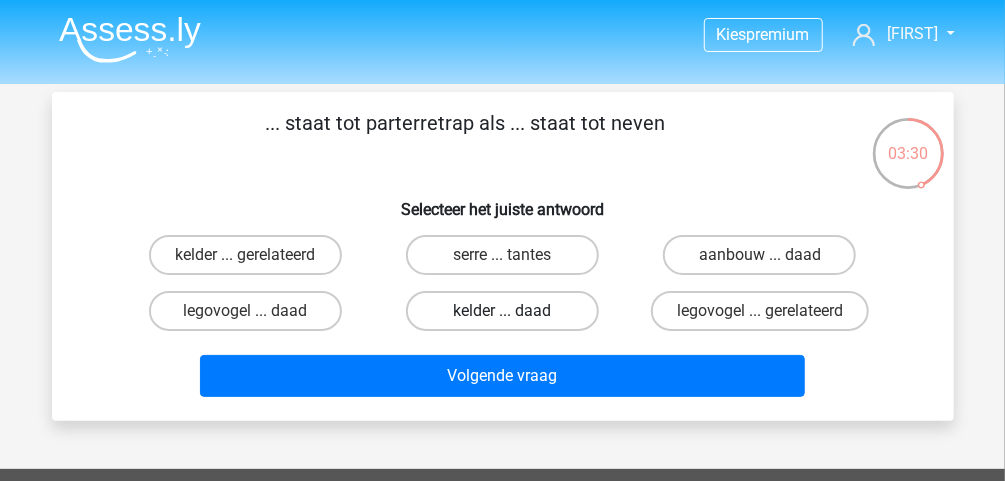 click on "kelder ... daad" at bounding box center [502, 311] 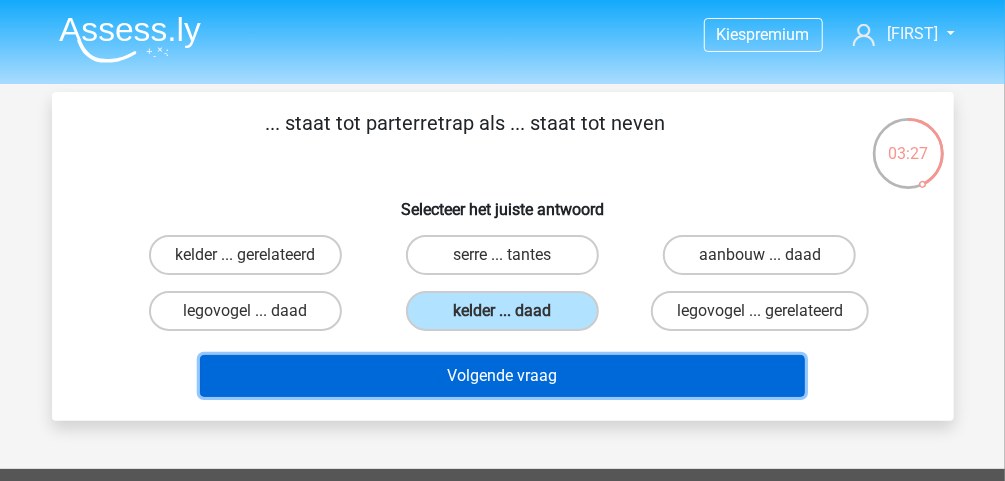 drag, startPoint x: 465, startPoint y: 376, endPoint x: 419, endPoint y: 279, distance: 107.35455 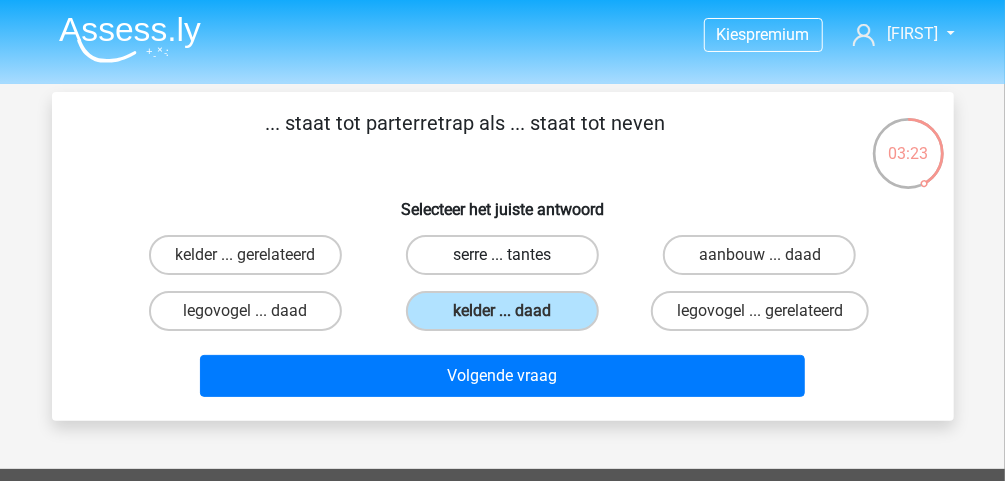 click on "serre ... tantes" at bounding box center [502, 255] 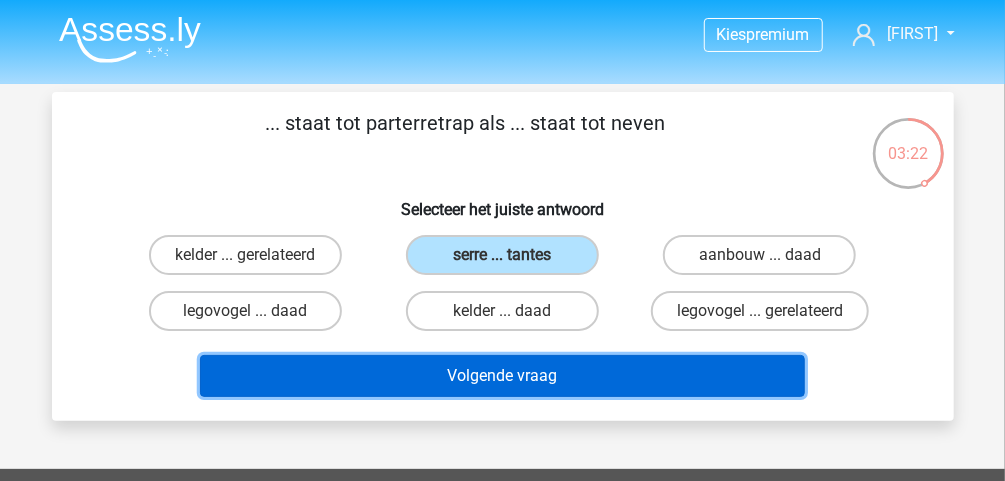 click on "Volgende vraag" at bounding box center (502, 376) 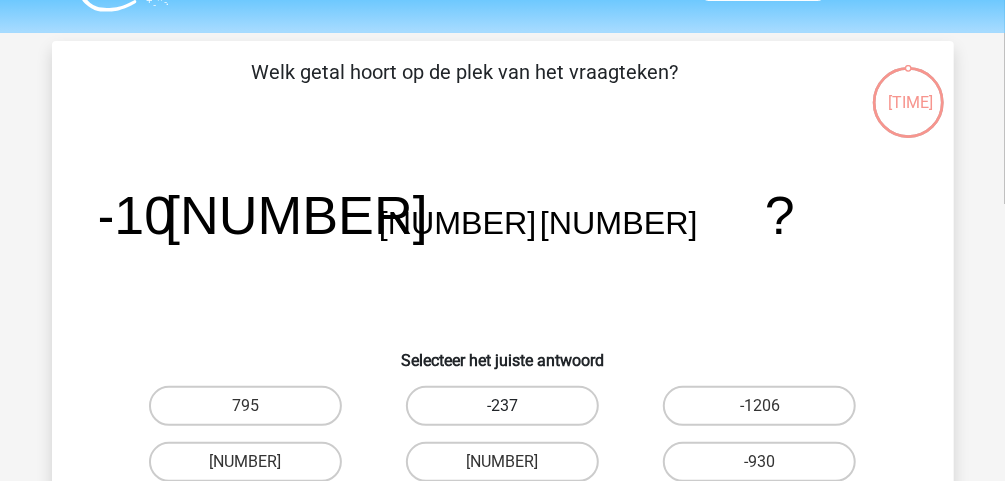 scroll, scrollTop: 92, scrollLeft: 0, axis: vertical 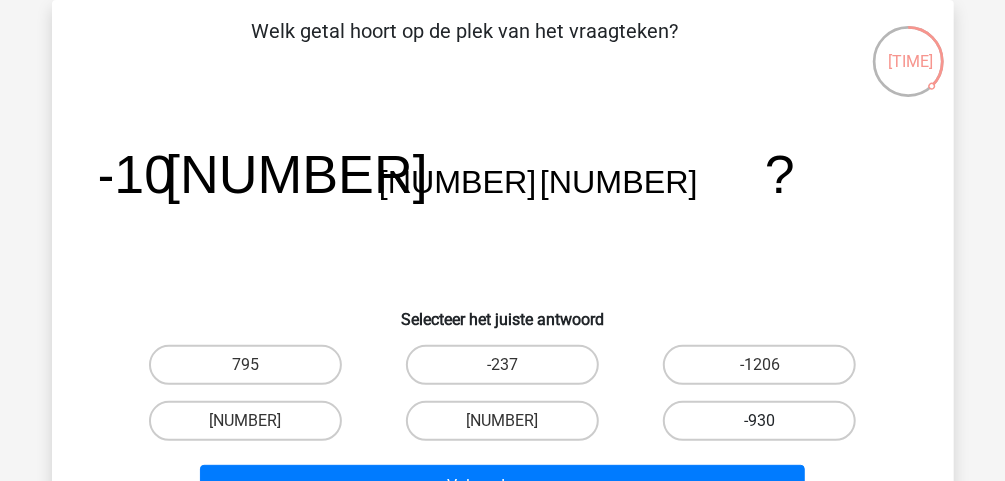 click on "-930" at bounding box center (759, 421) 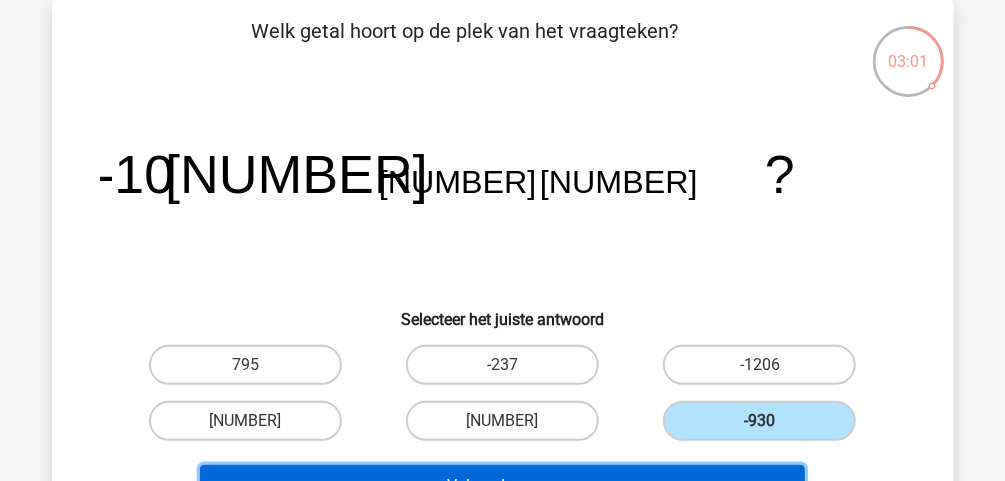 click on "Volgende vraag" at bounding box center (502, 486) 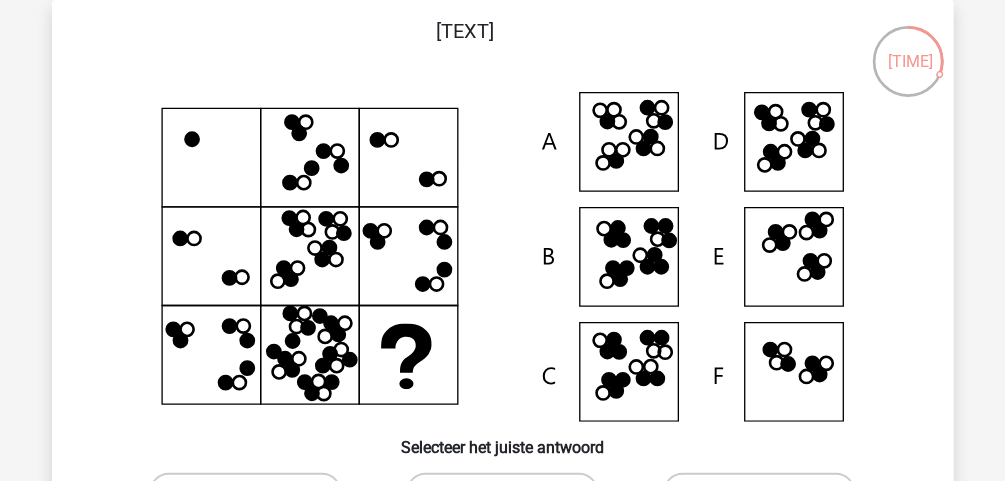 scroll, scrollTop: 252, scrollLeft: 0, axis: vertical 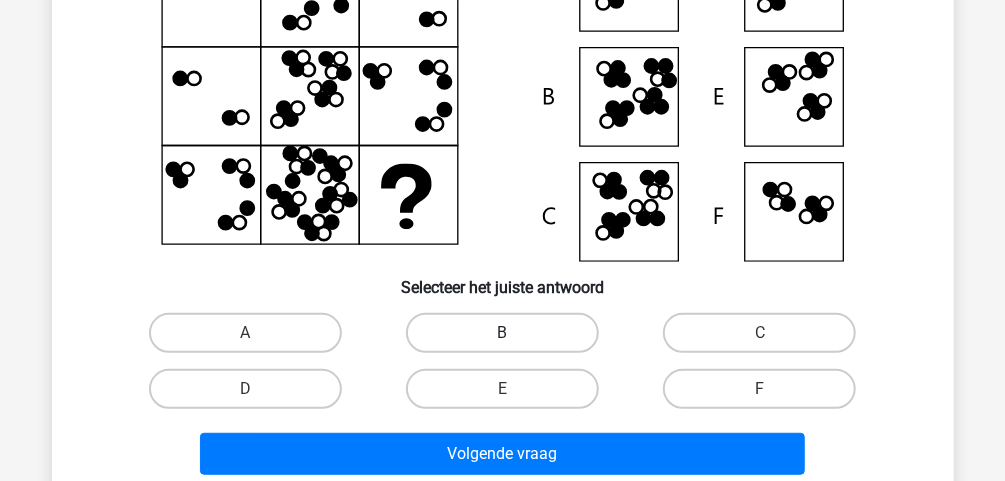 click on "B" at bounding box center [502, 333] 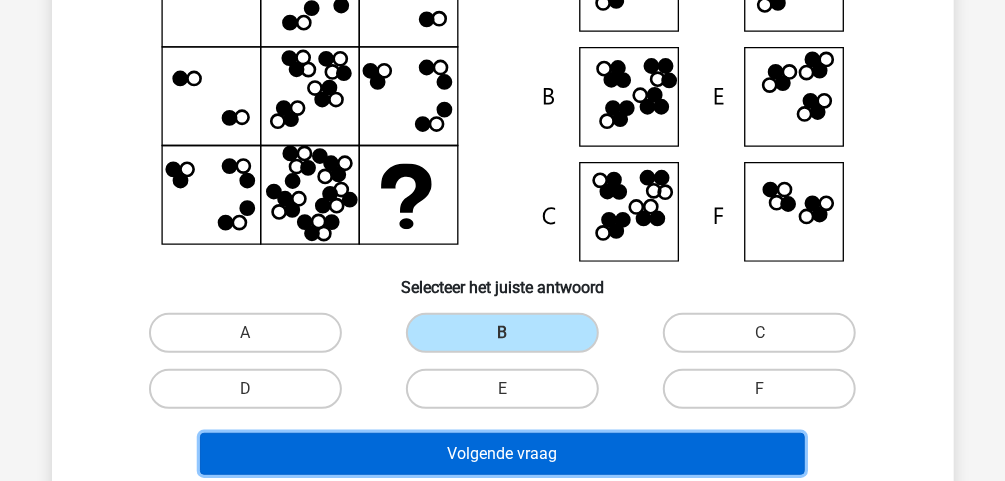 click on "Volgende vraag" at bounding box center (502, 454) 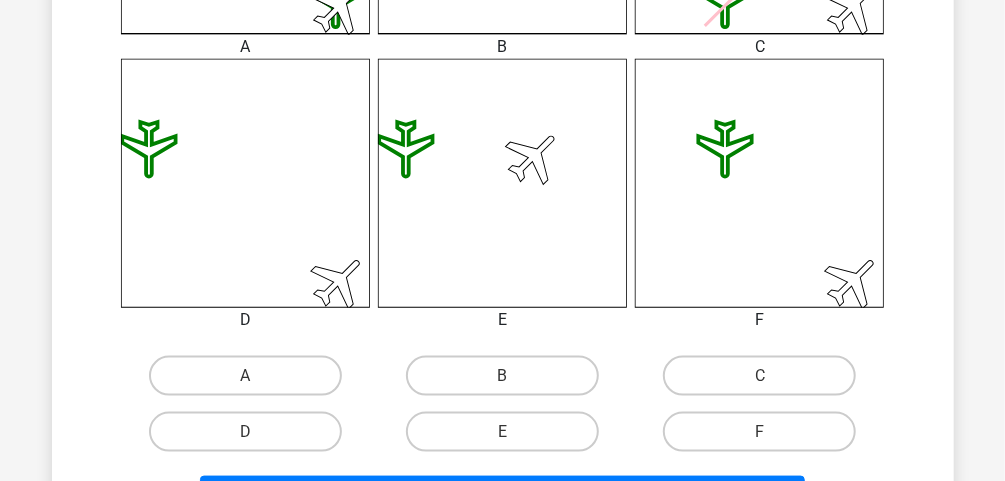 scroll, scrollTop: 812, scrollLeft: 0, axis: vertical 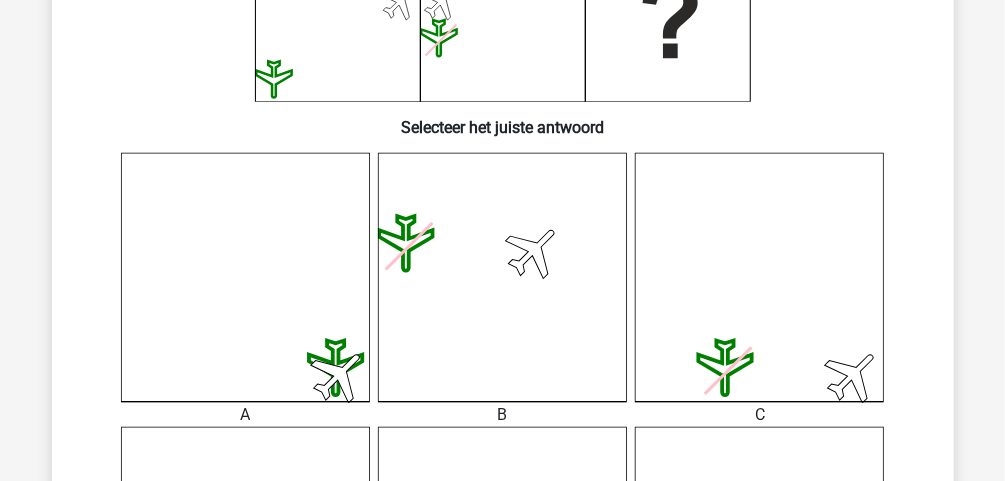 click at bounding box center (245, 277) 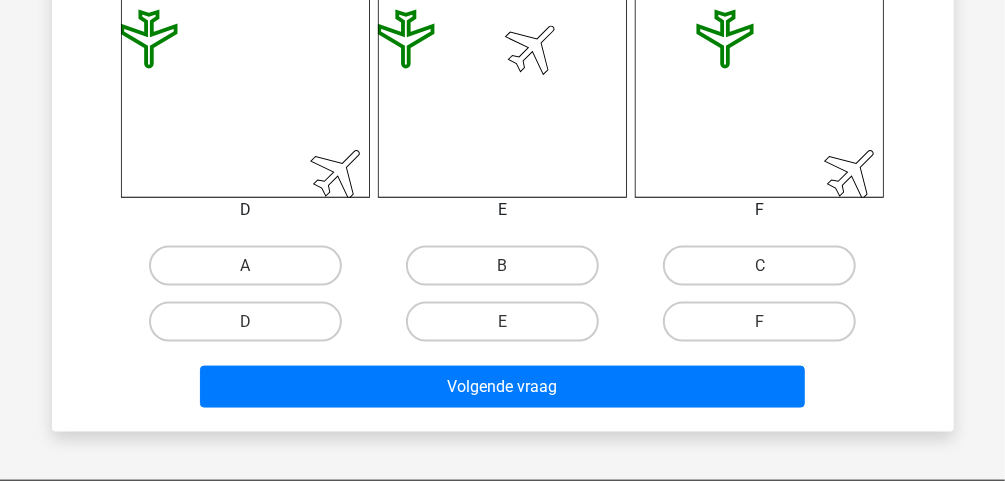 scroll, scrollTop: 812, scrollLeft: 0, axis: vertical 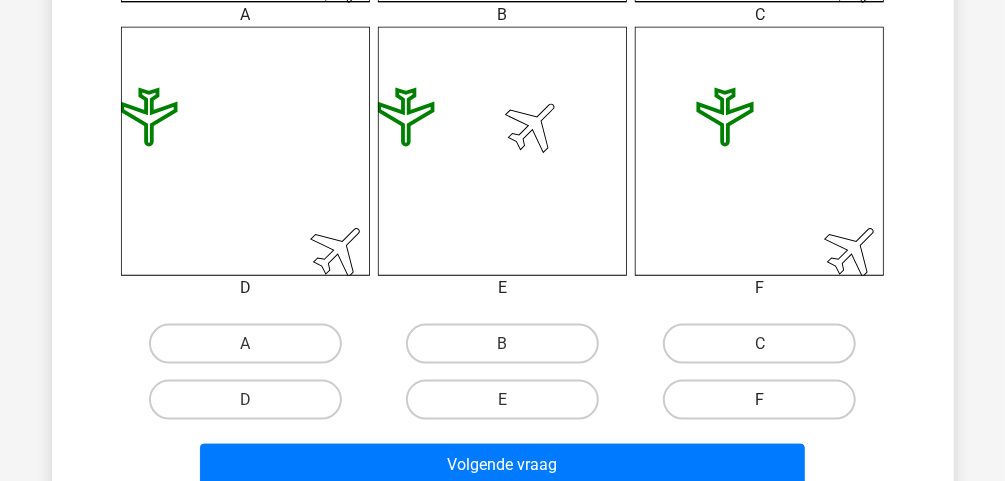 click on "F" at bounding box center [759, 400] 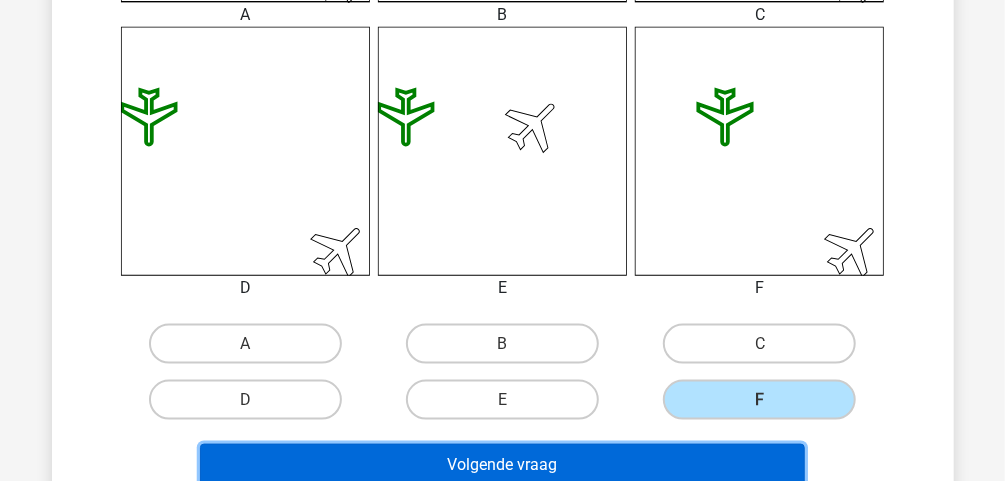click on "Volgende vraag" at bounding box center (502, 465) 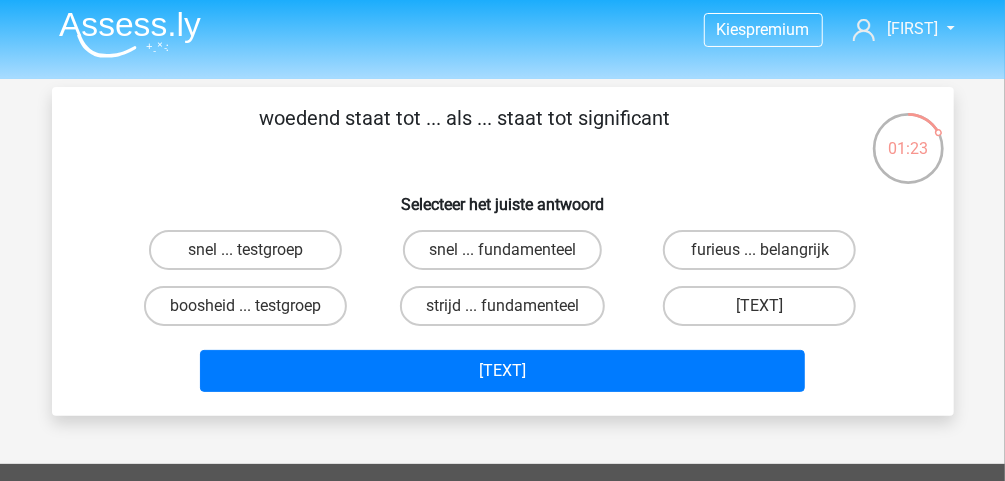 scroll, scrollTop: 0, scrollLeft: 0, axis: both 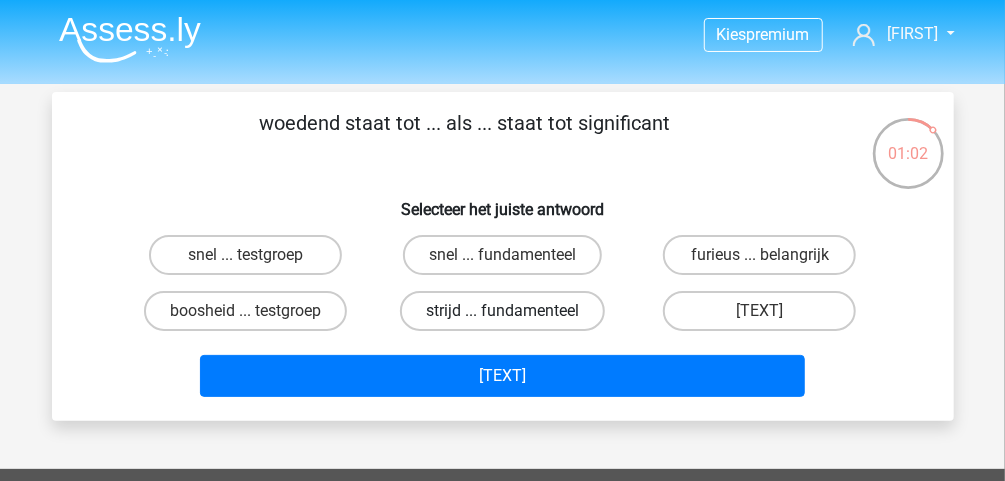 click on "strijd ... fundamenteel" at bounding box center (502, 311) 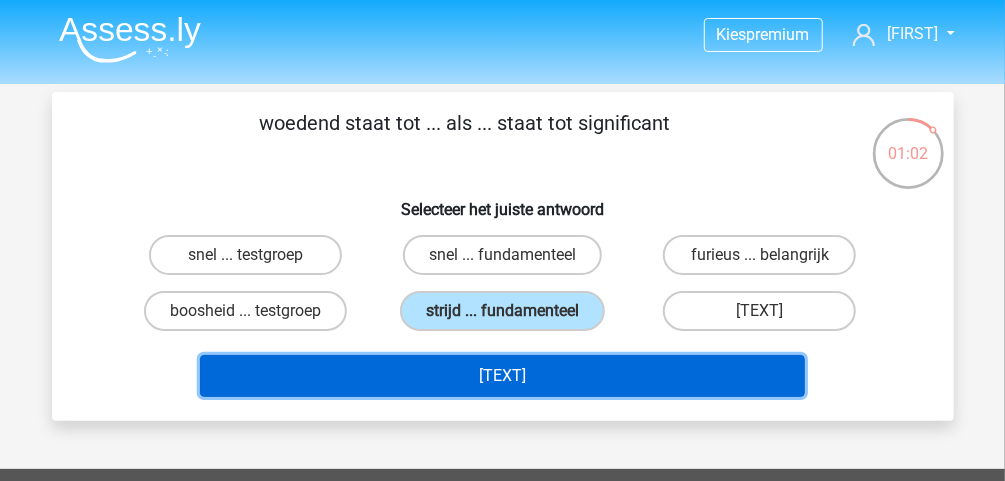 click on "[TEXT]" at bounding box center (502, 376) 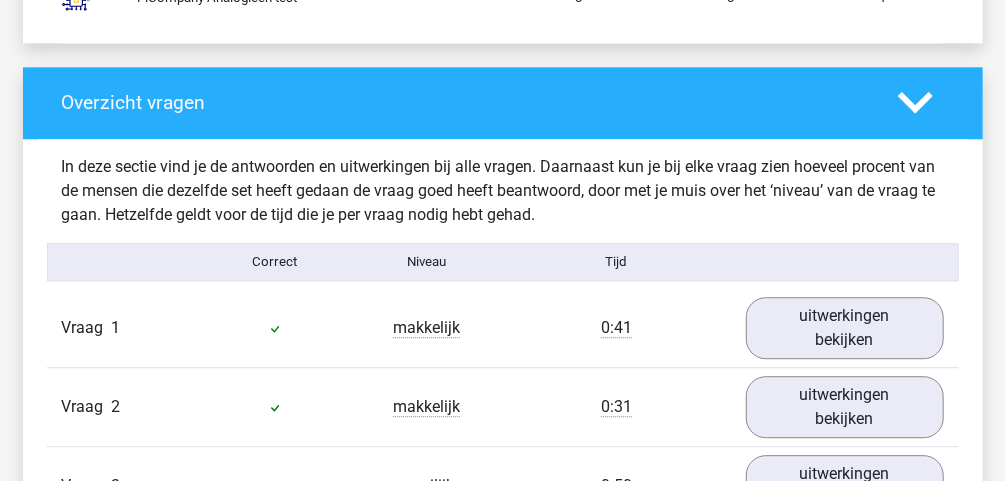 scroll, scrollTop: 2080, scrollLeft: 0, axis: vertical 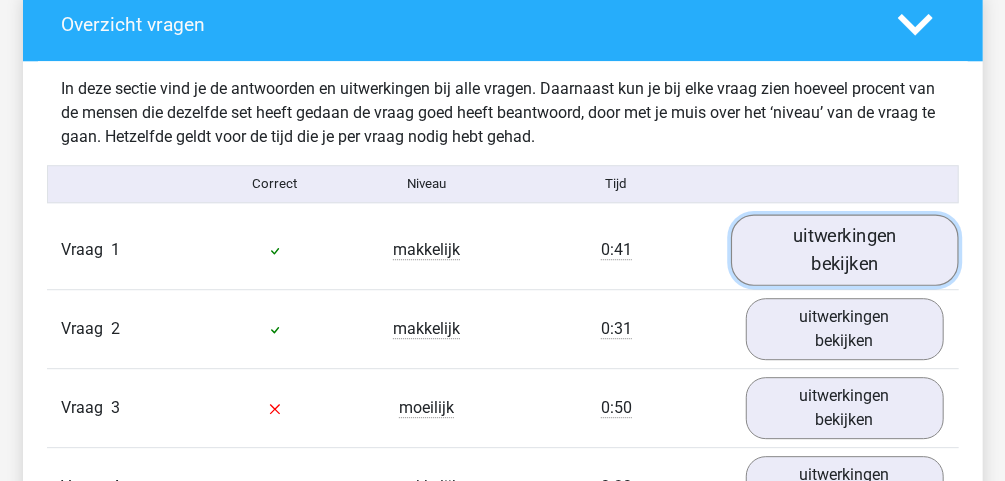 click on "uitwerkingen bekijken" at bounding box center (845, 249) 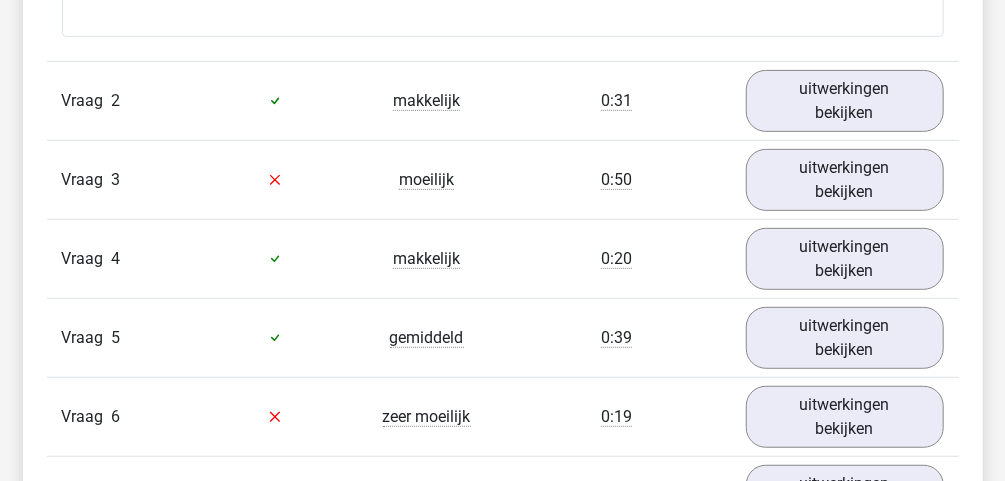 scroll, scrollTop: 3280, scrollLeft: 0, axis: vertical 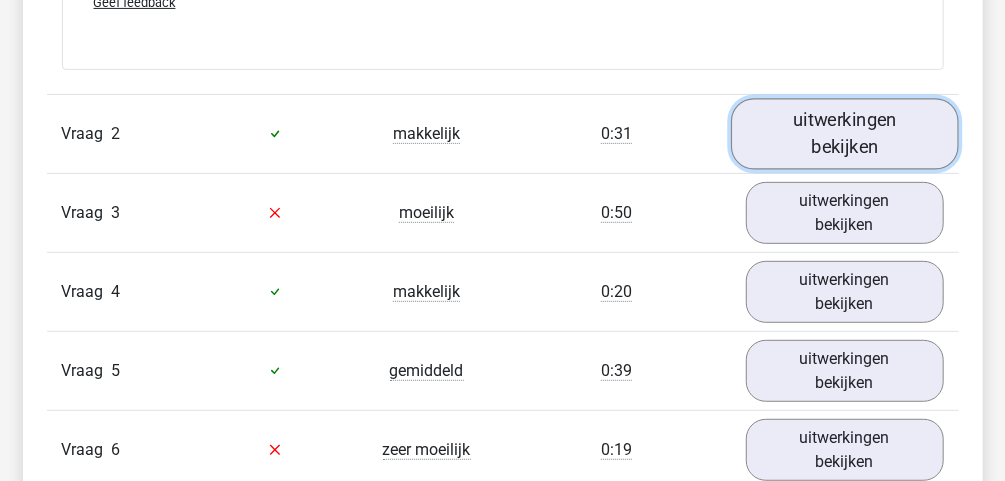 click on "uitwerkingen bekijken" at bounding box center (845, 133) 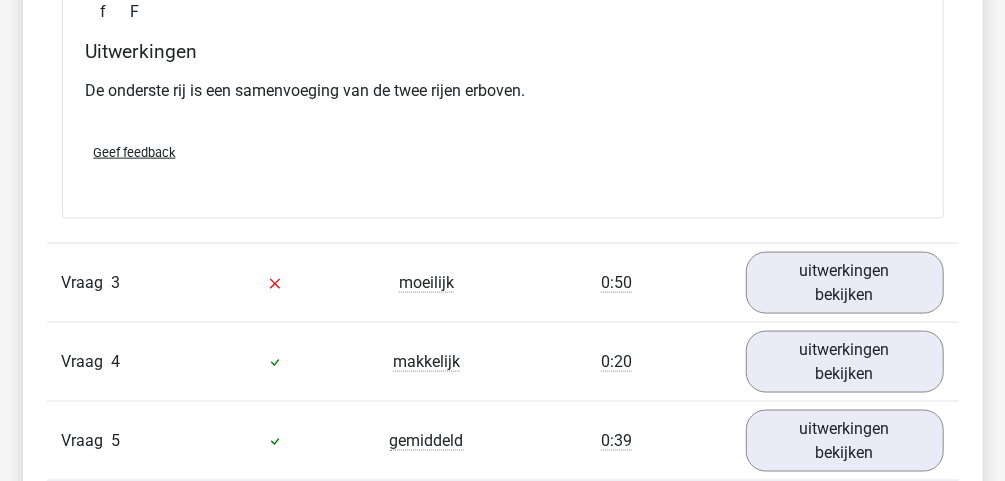 scroll, scrollTop: 4080, scrollLeft: 0, axis: vertical 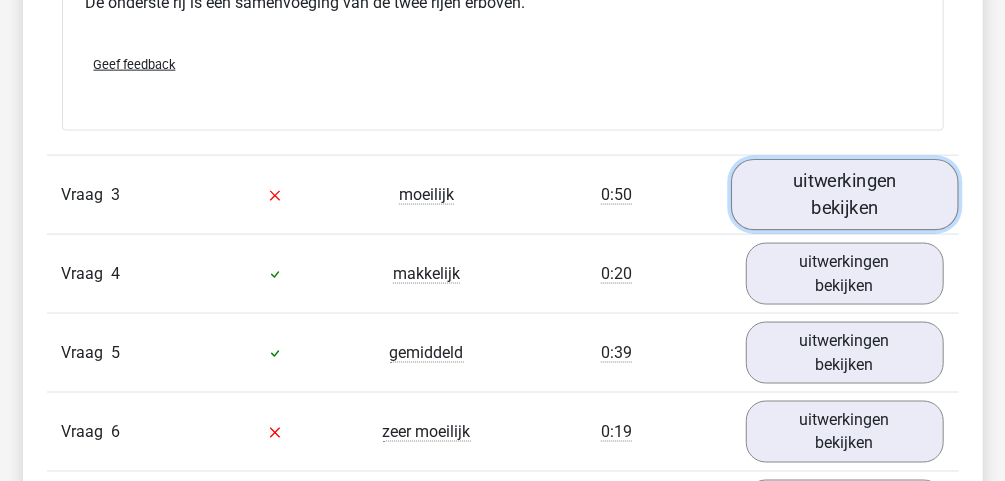 click on "uitwerkingen bekijken" at bounding box center [845, 194] 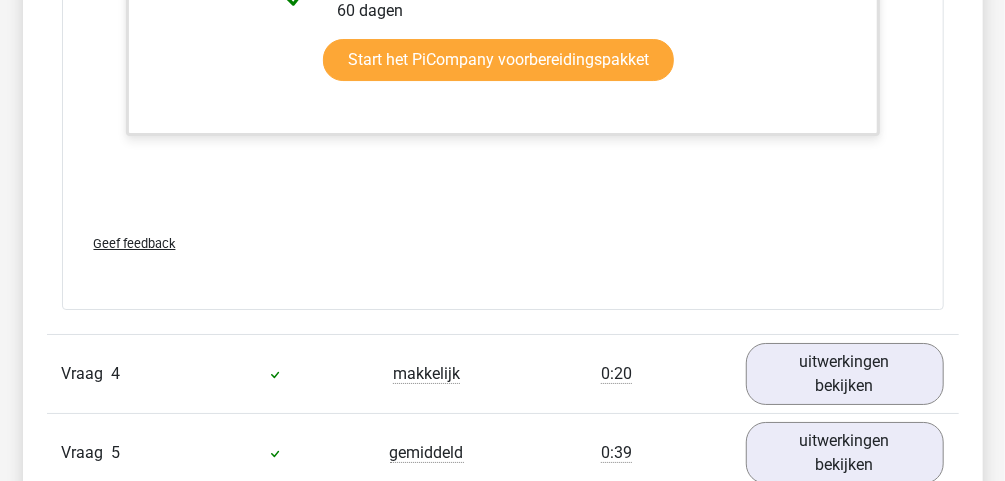 scroll, scrollTop: 5920, scrollLeft: 0, axis: vertical 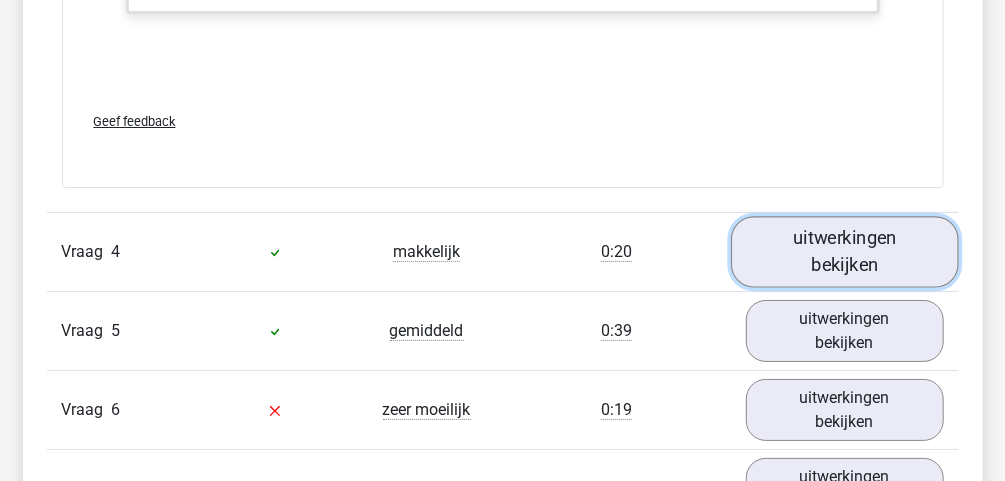 click on "uitwerkingen bekijken" at bounding box center (845, 251) 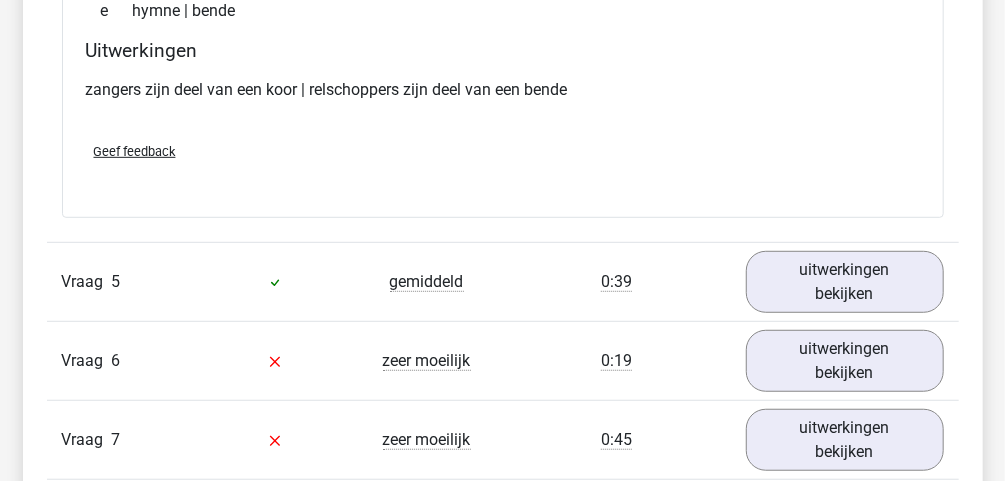 scroll, scrollTop: 6560, scrollLeft: 0, axis: vertical 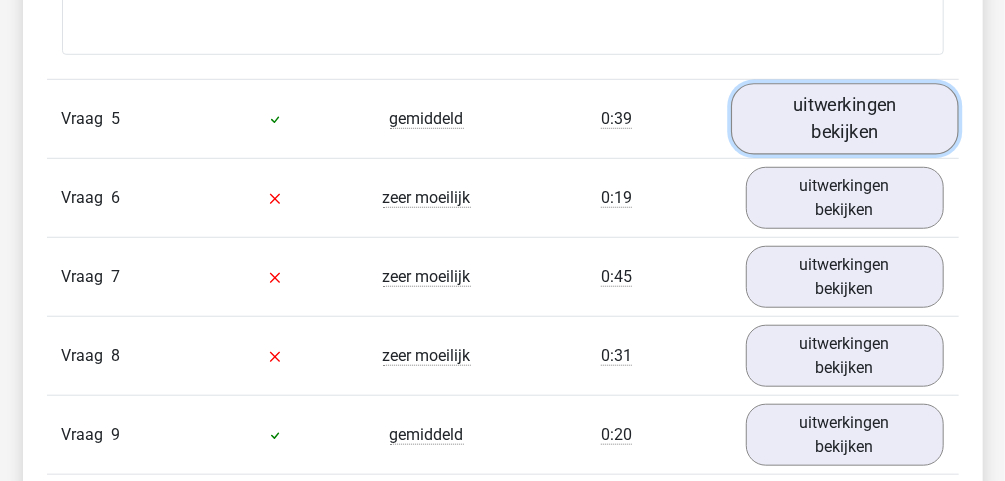 click on "uitwerkingen bekijken" at bounding box center [845, 119] 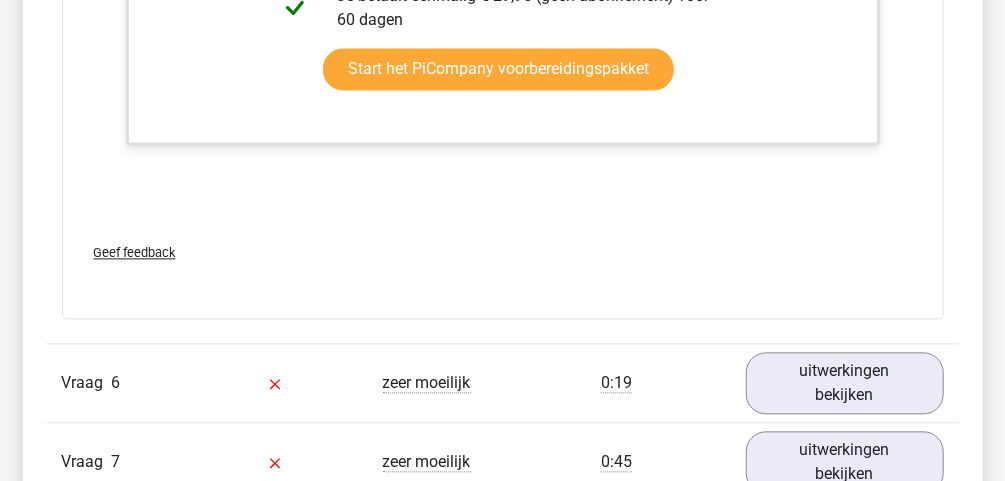 scroll, scrollTop: 7760, scrollLeft: 0, axis: vertical 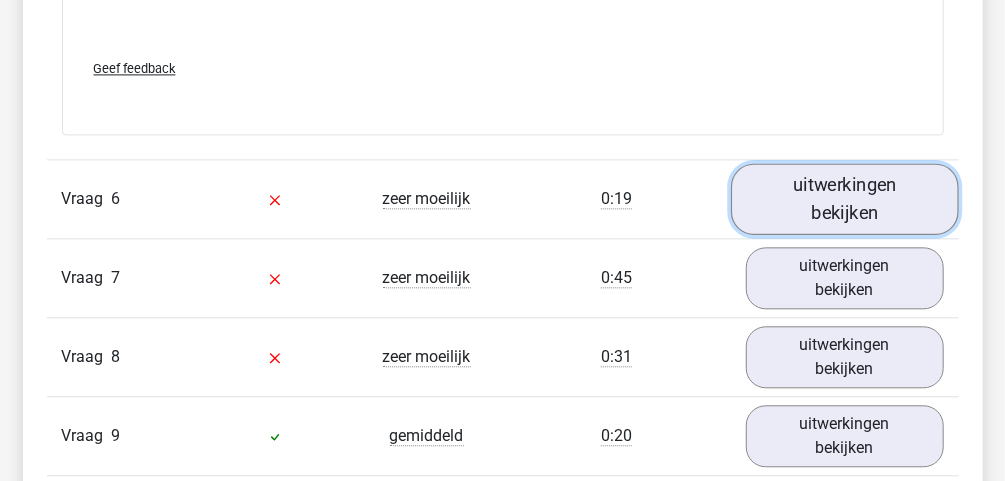 click on "uitwerkingen bekijken" at bounding box center [845, 198] 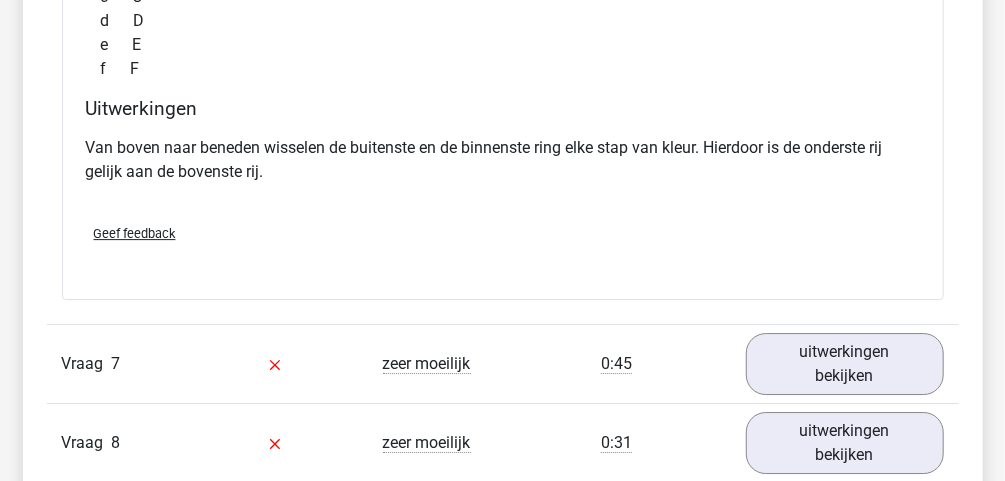scroll, scrollTop: 8720, scrollLeft: 0, axis: vertical 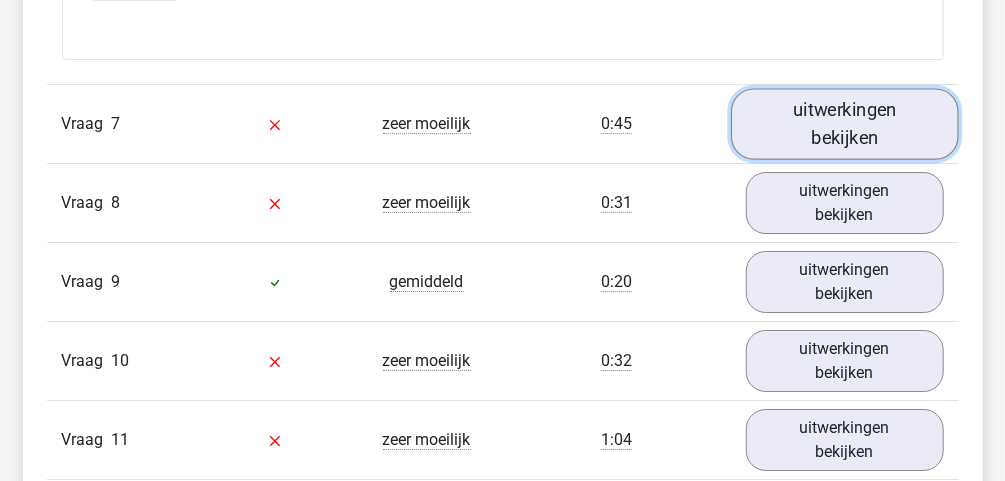 click on "uitwerkingen bekijken" at bounding box center (845, 124) 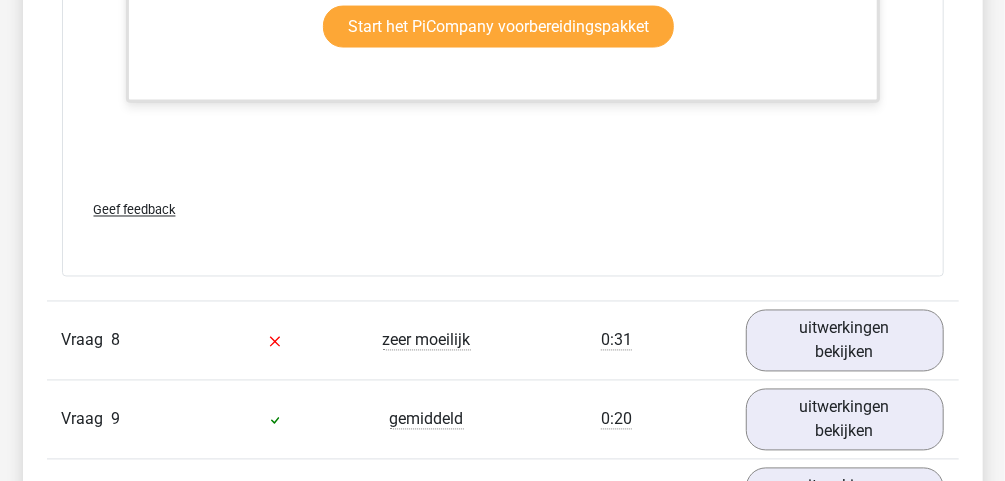 scroll, scrollTop: 10640, scrollLeft: 0, axis: vertical 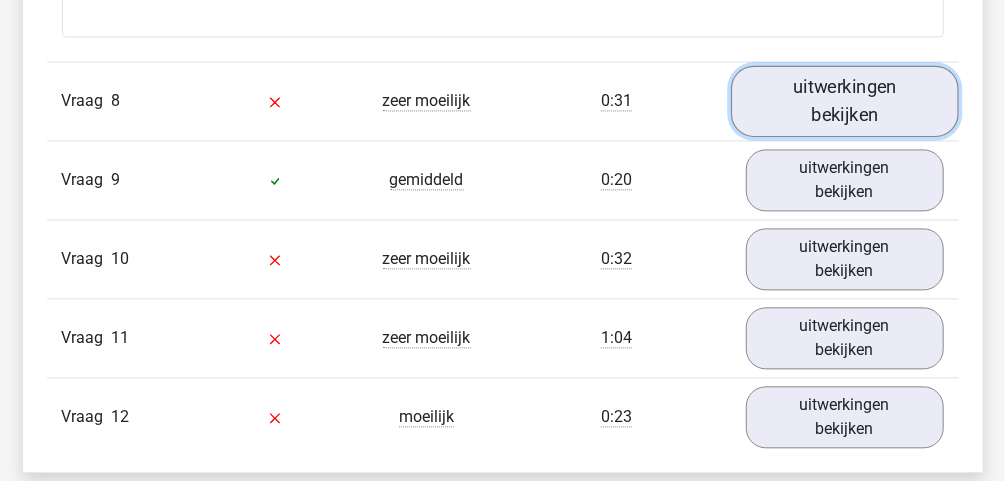 click on "uitwerkingen bekijken" at bounding box center [845, 101] 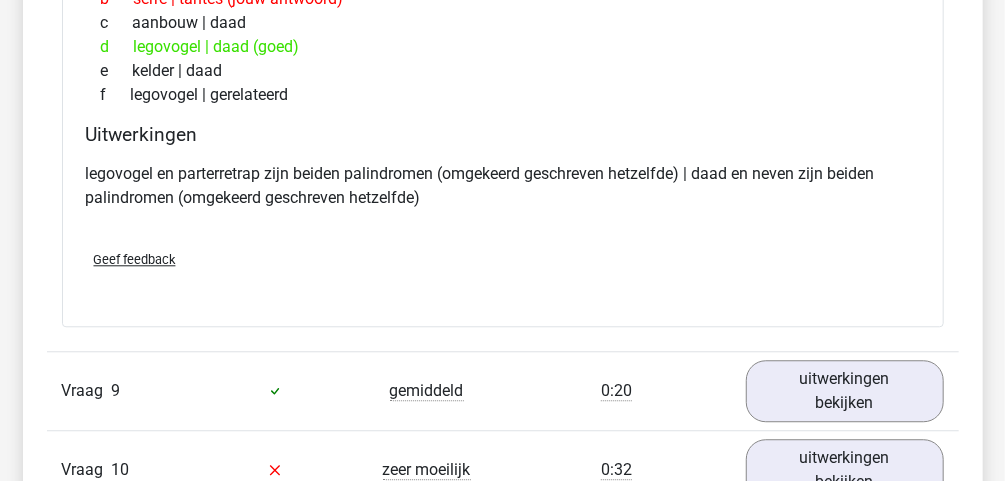 scroll, scrollTop: 11040, scrollLeft: 0, axis: vertical 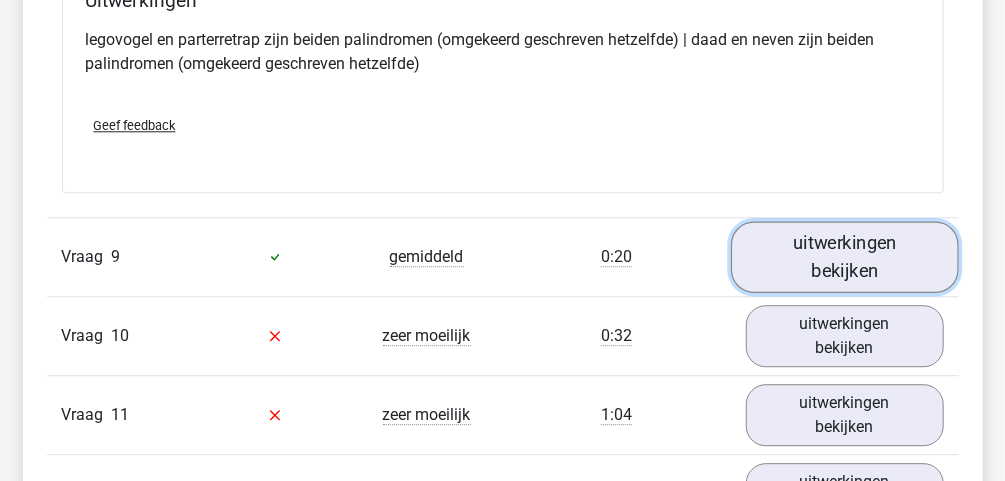 click on "uitwerkingen bekijken" at bounding box center (845, 256) 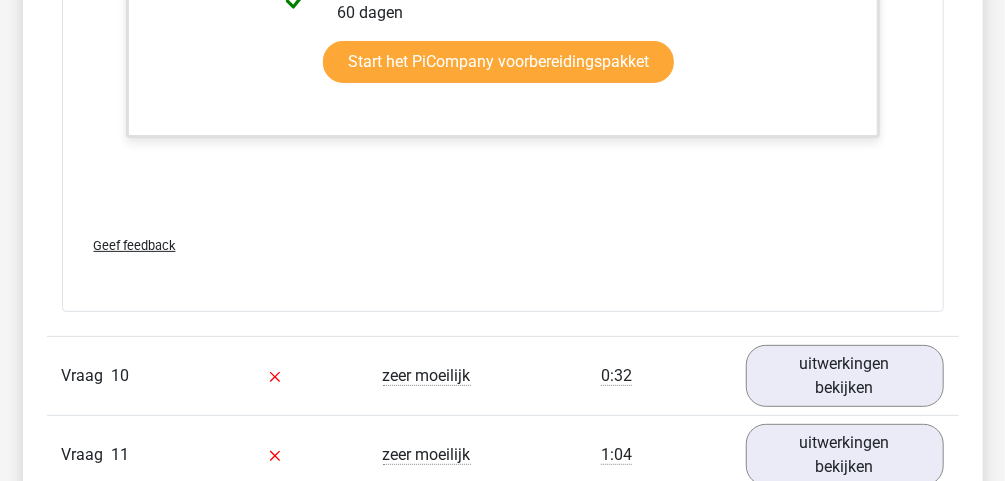 scroll, scrollTop: 12320, scrollLeft: 0, axis: vertical 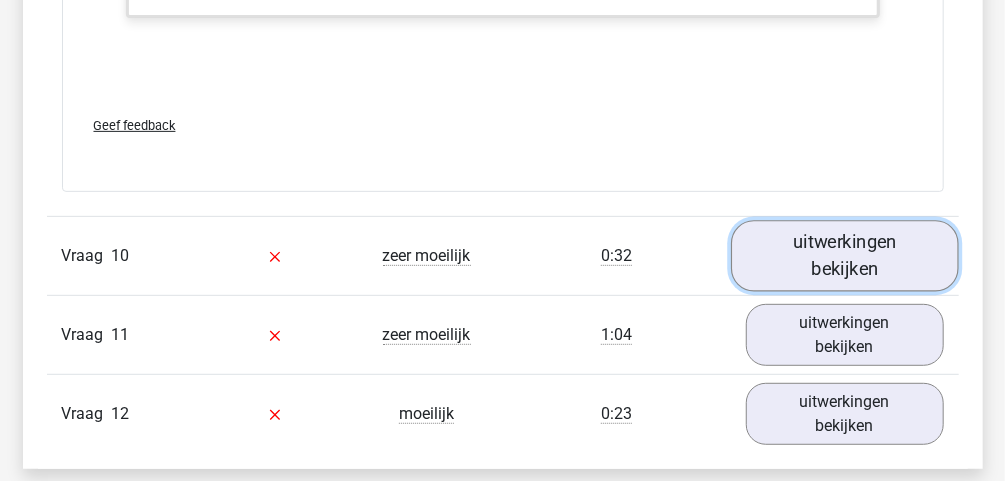 click on "uitwerkingen bekijken" at bounding box center [845, 256] 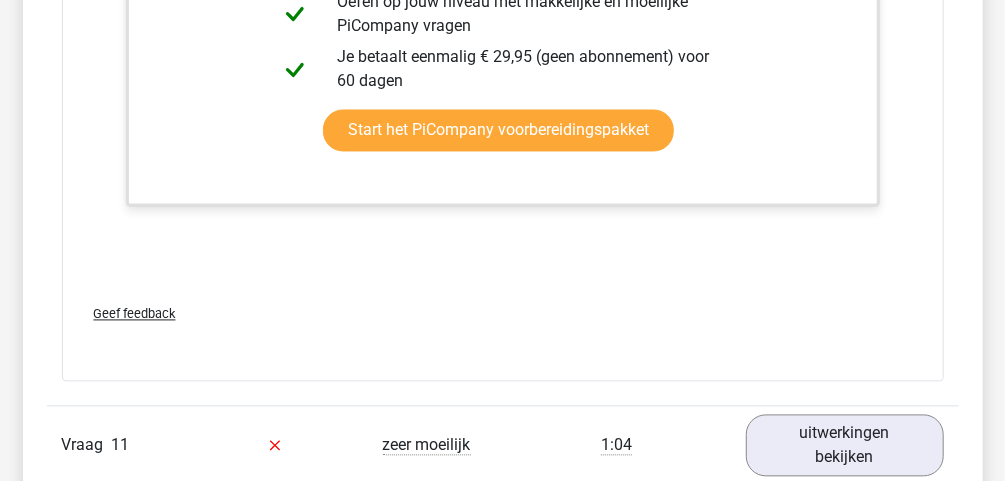 scroll, scrollTop: 13600, scrollLeft: 0, axis: vertical 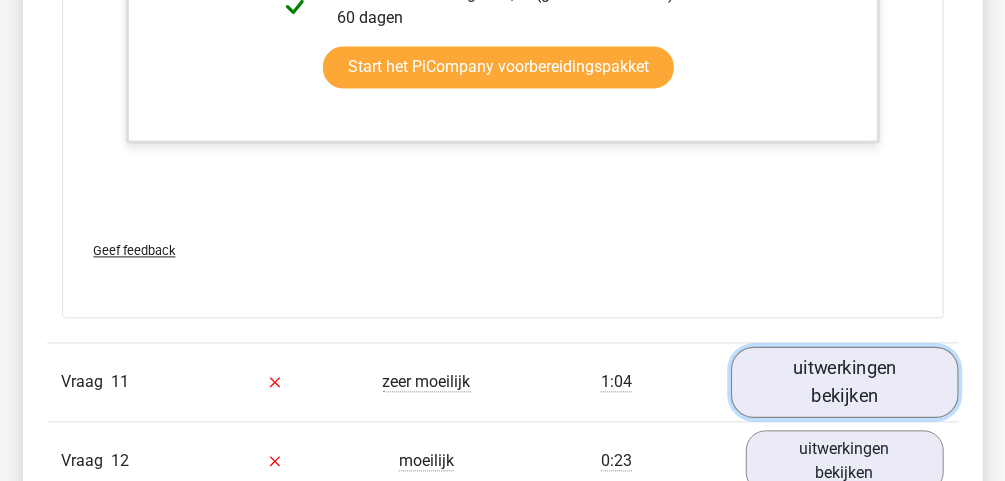 click on "uitwerkingen bekijken" at bounding box center (845, 381) 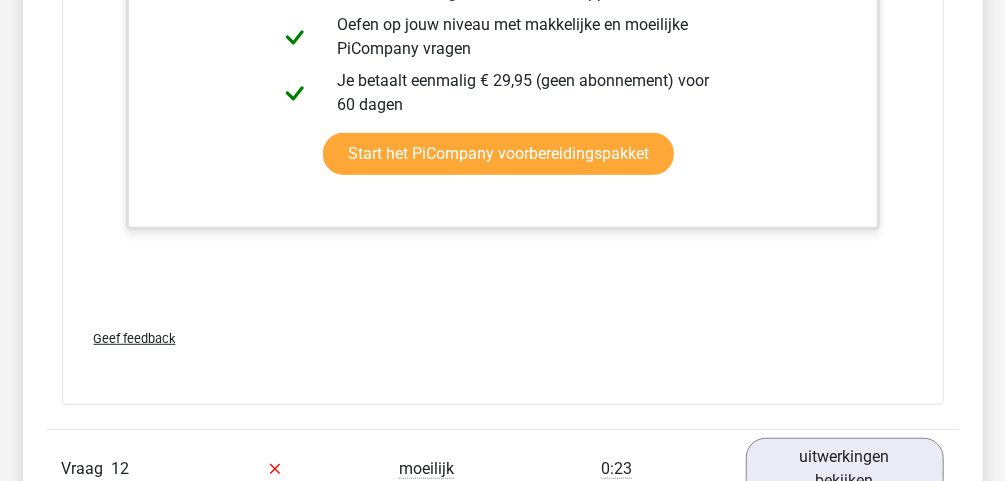 scroll, scrollTop: 15600, scrollLeft: 0, axis: vertical 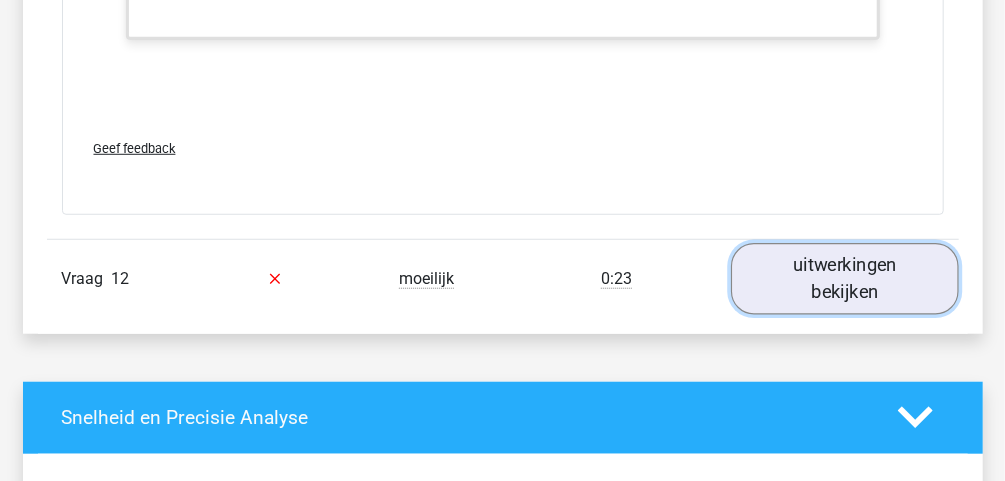 click on "uitwerkingen bekijken" at bounding box center [845, 278] 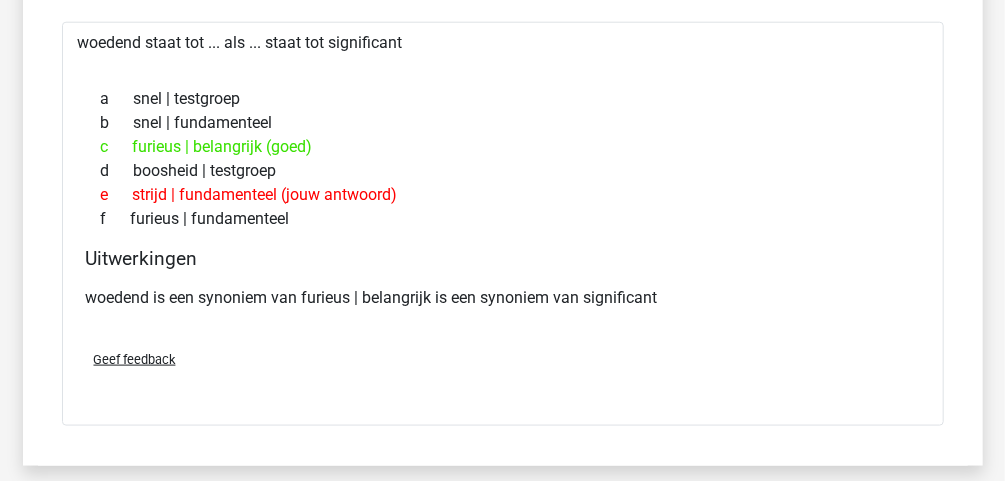 scroll, scrollTop: 15840, scrollLeft: 0, axis: vertical 